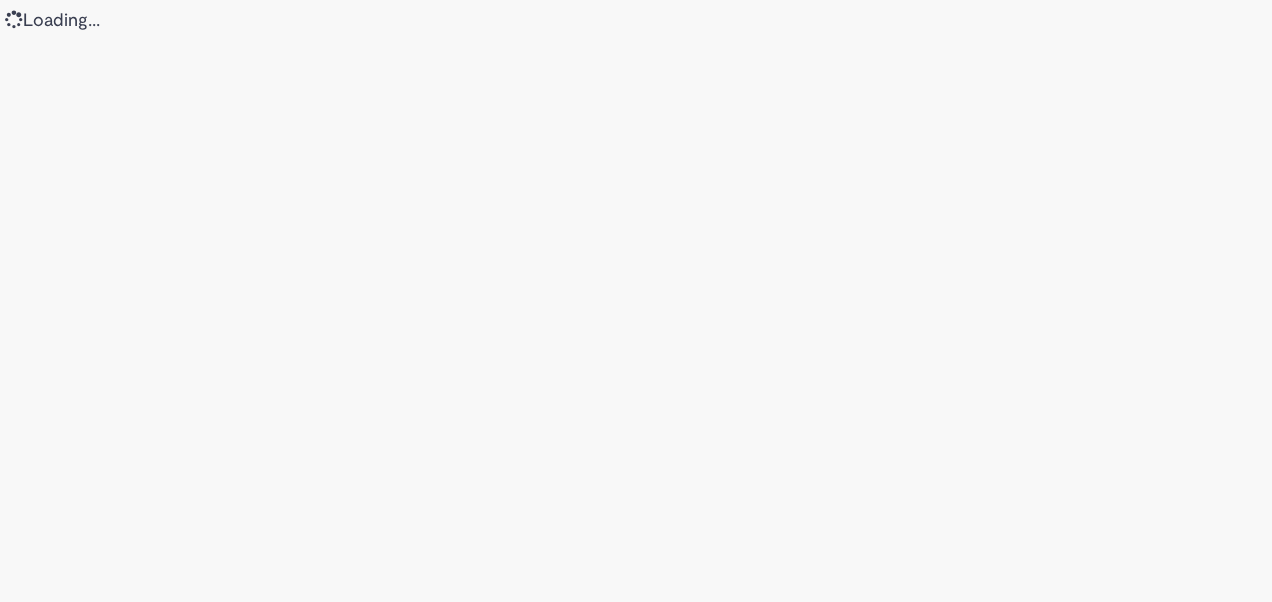 scroll, scrollTop: 0, scrollLeft: 0, axis: both 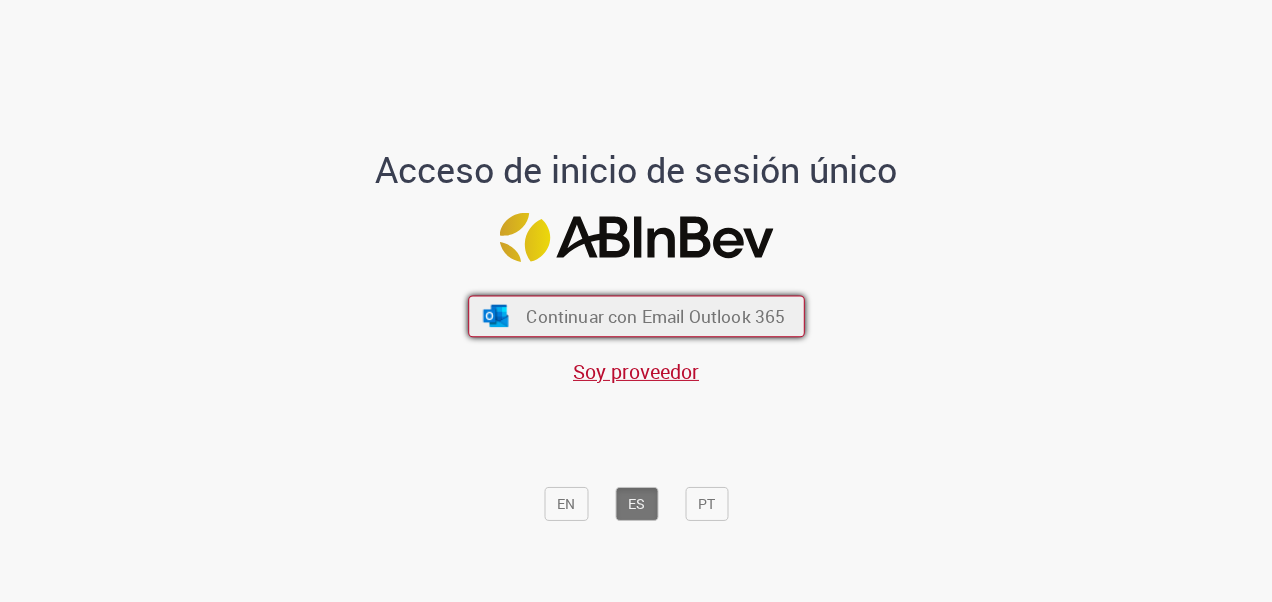 click on "Continuar con Email Outlook 365" at bounding box center [655, 315] 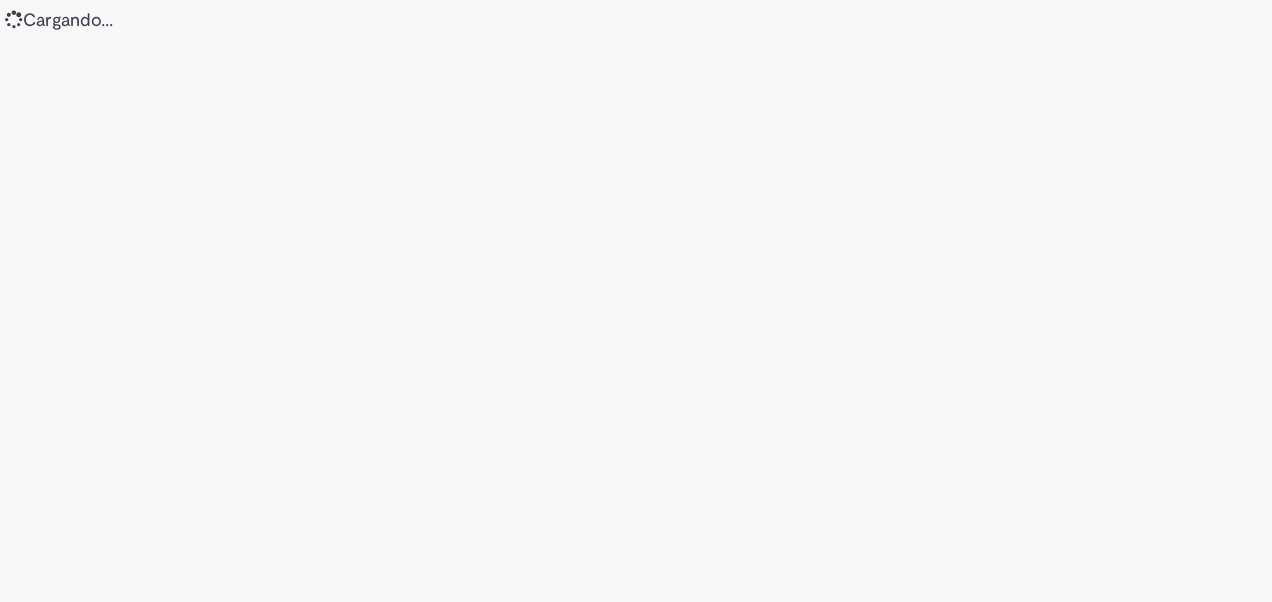scroll, scrollTop: 0, scrollLeft: 0, axis: both 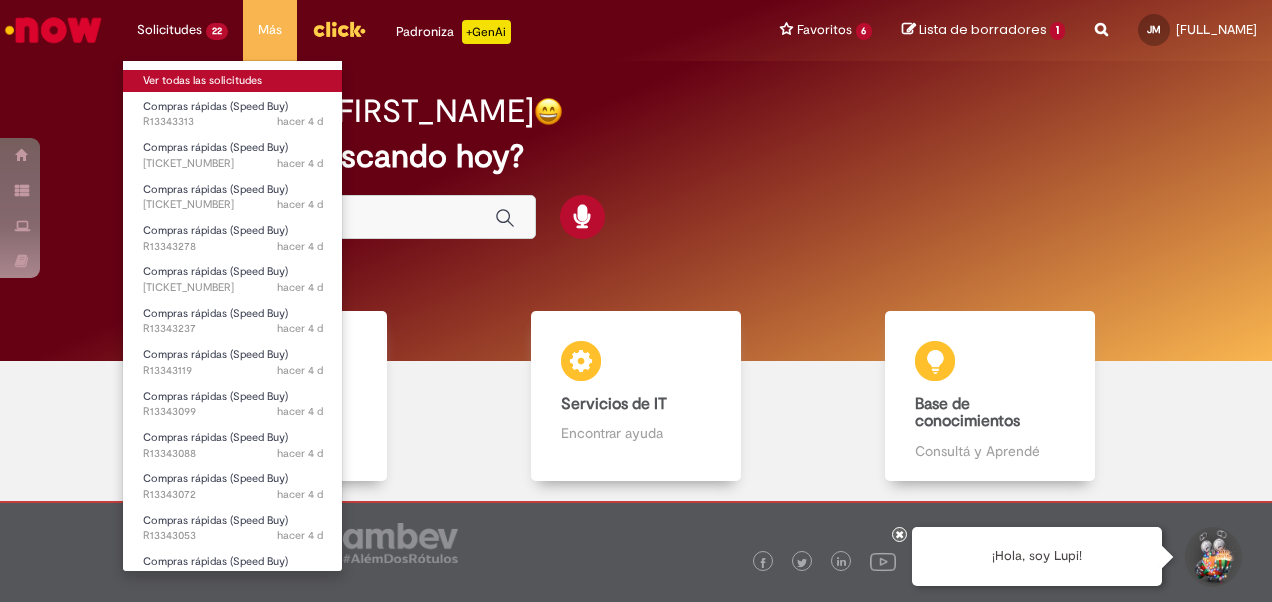 click on "Ver todas las solicitudes" at bounding box center (233, 81) 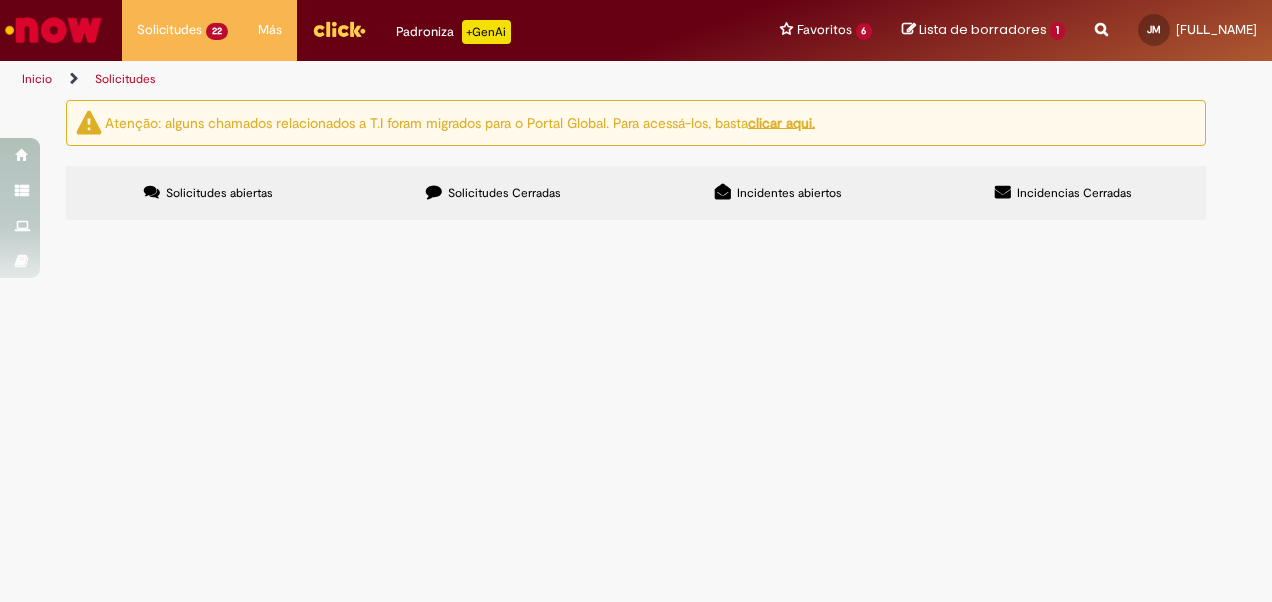 scroll, scrollTop: 566, scrollLeft: 0, axis: vertical 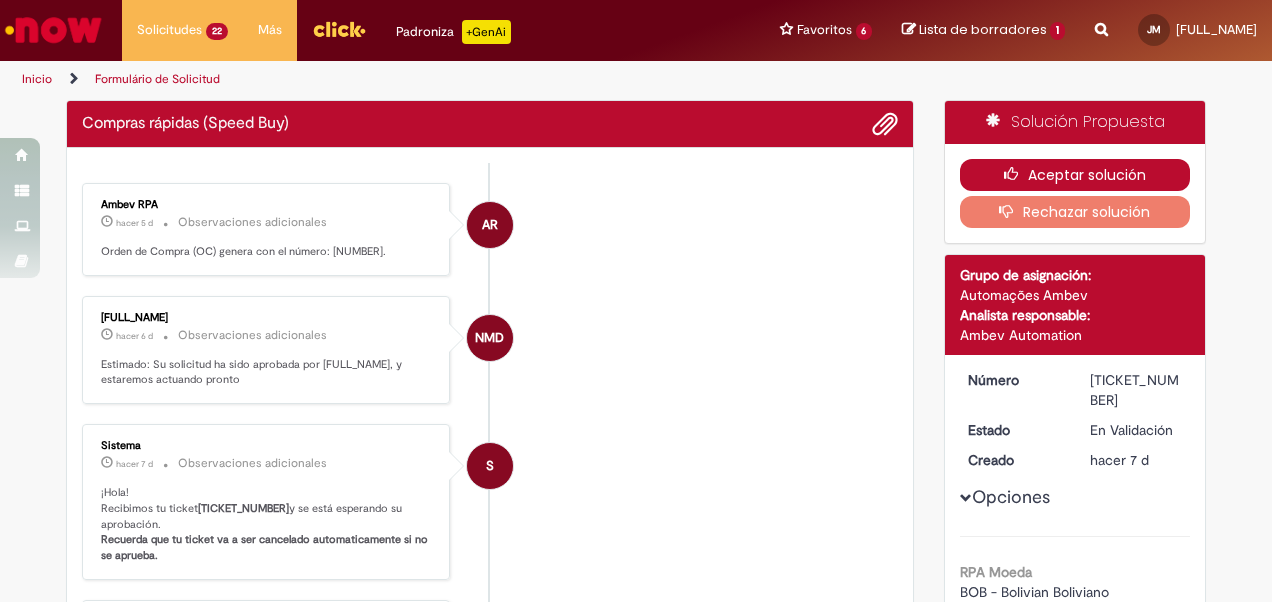 click at bounding box center (1016, 174) 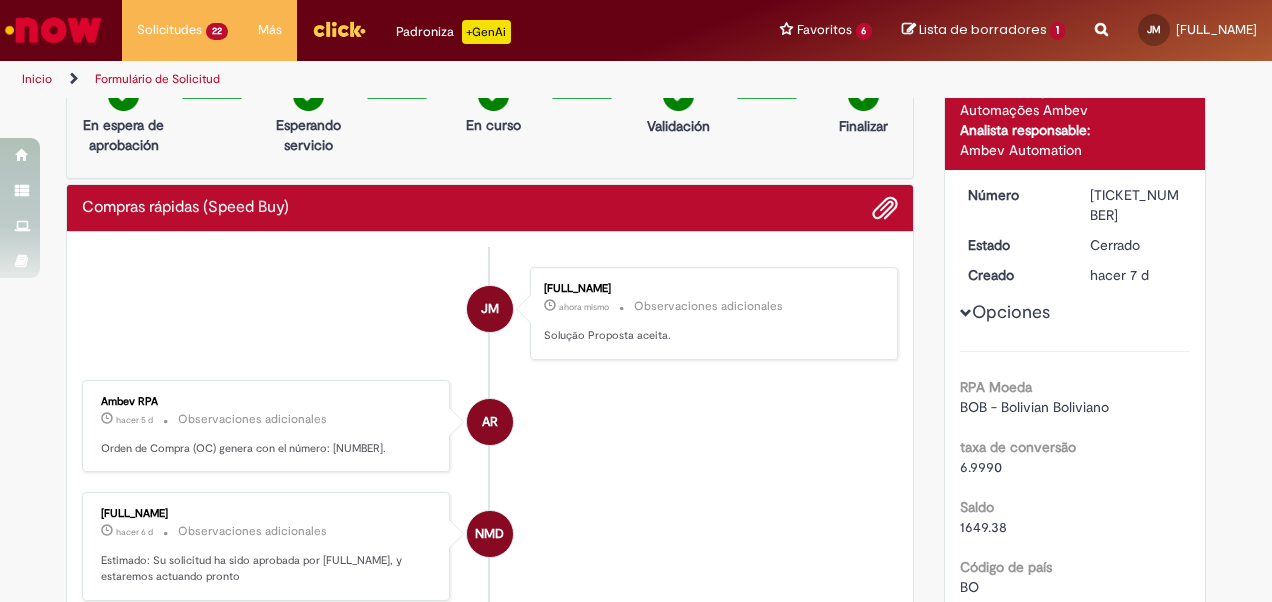 scroll, scrollTop: 0, scrollLeft: 0, axis: both 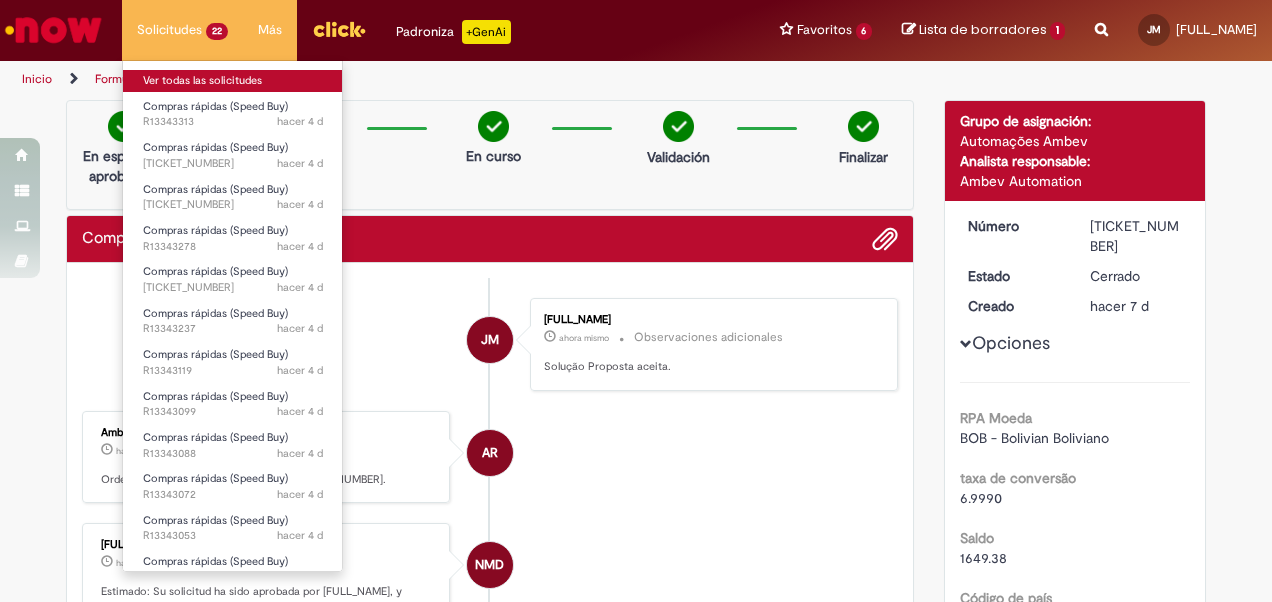 click on "Ver todas las solicitudes" at bounding box center [233, 81] 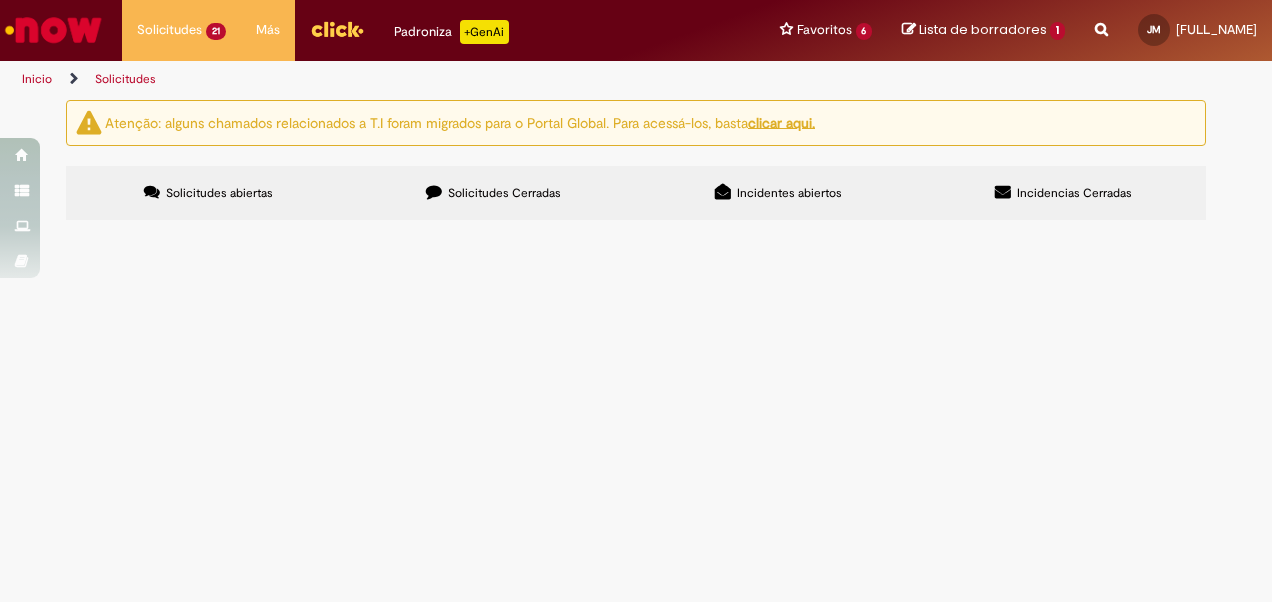 scroll, scrollTop: 232, scrollLeft: 0, axis: vertical 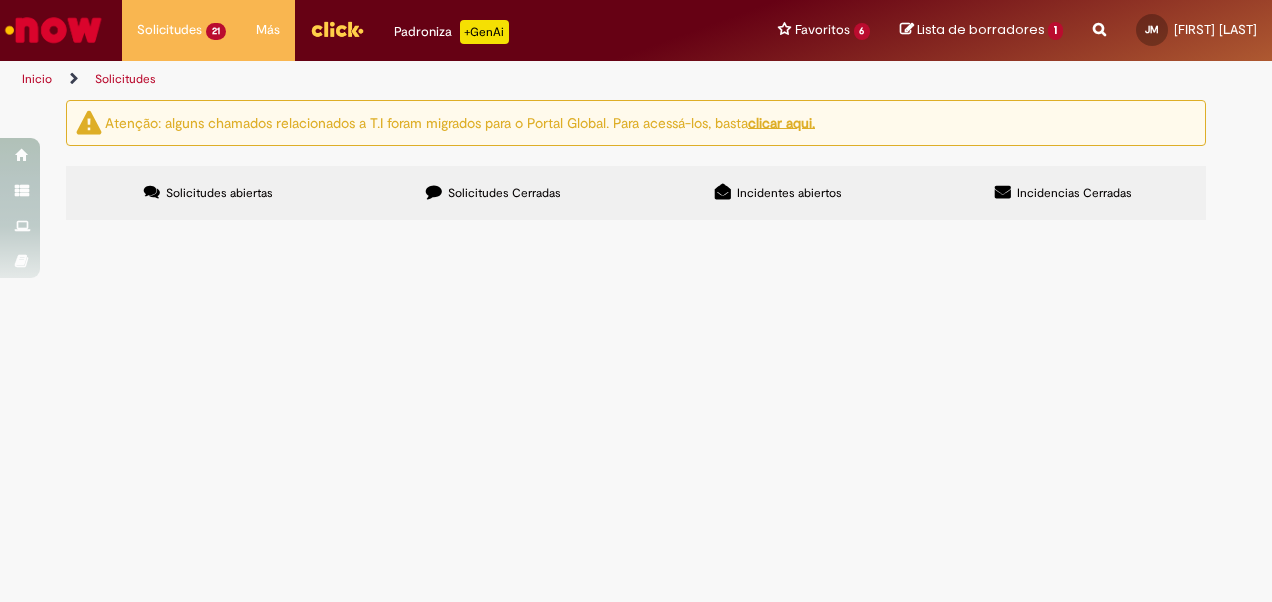 click at bounding box center (53, 30) 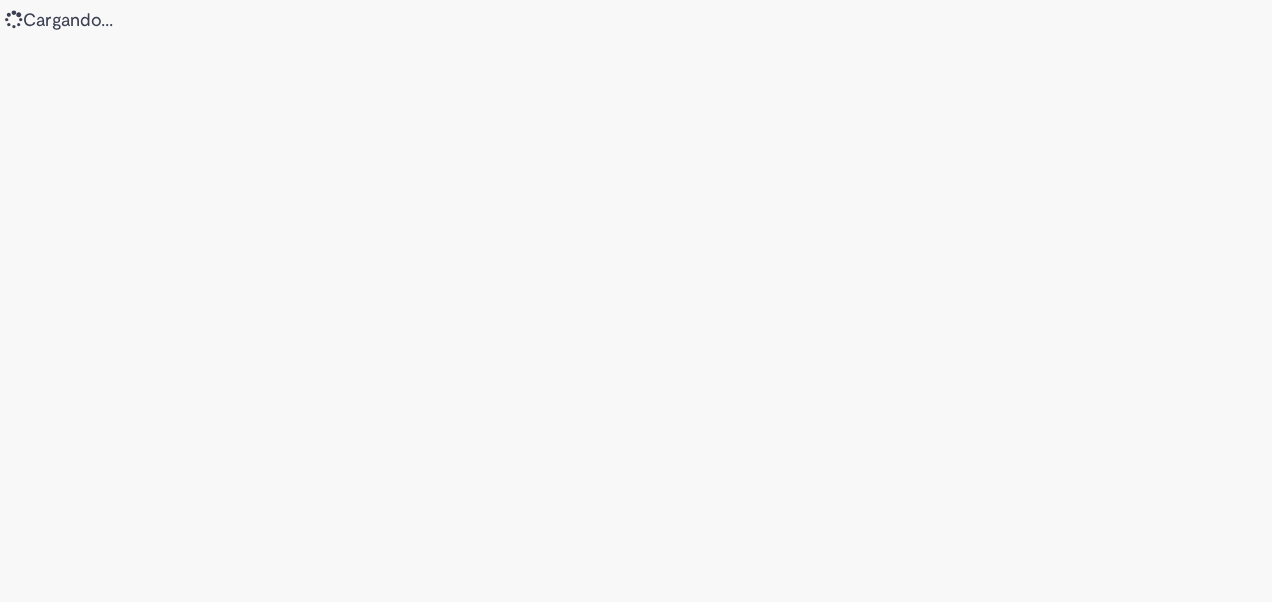 scroll, scrollTop: 0, scrollLeft: 0, axis: both 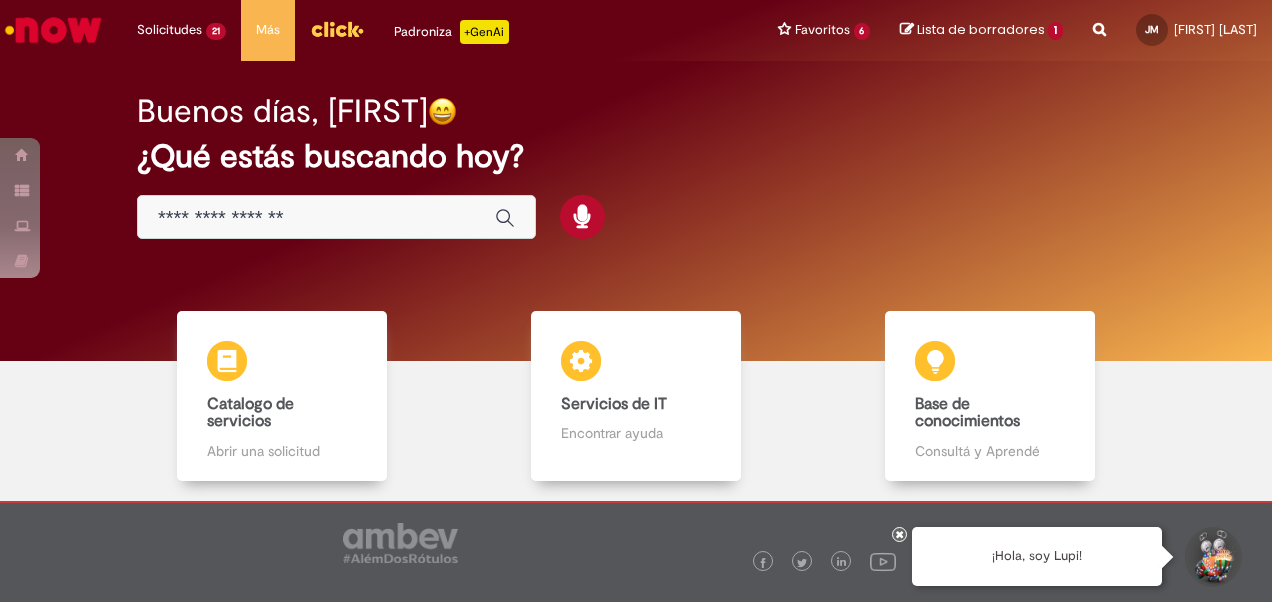 click at bounding box center (316, 218) 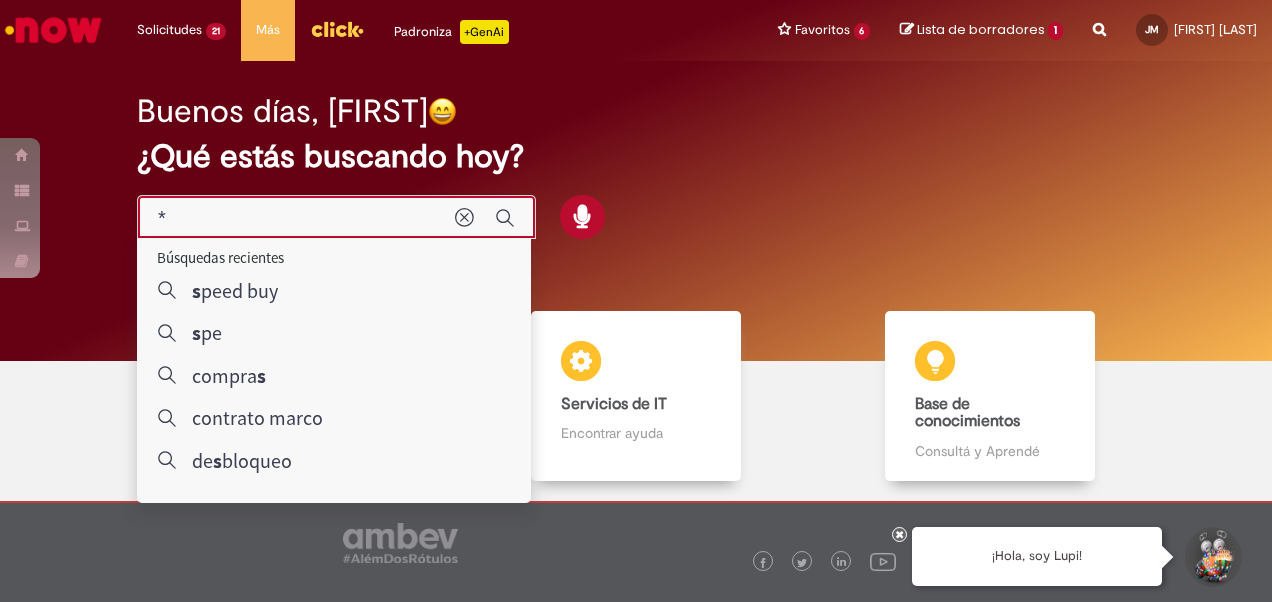 type on "**" 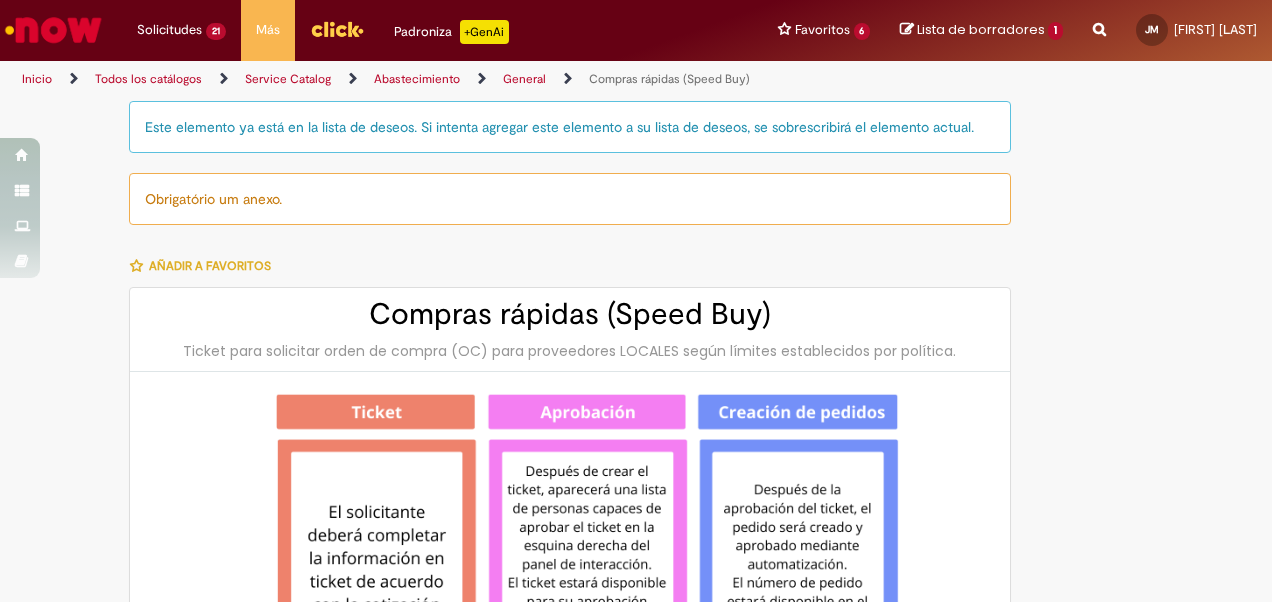 type on "********" 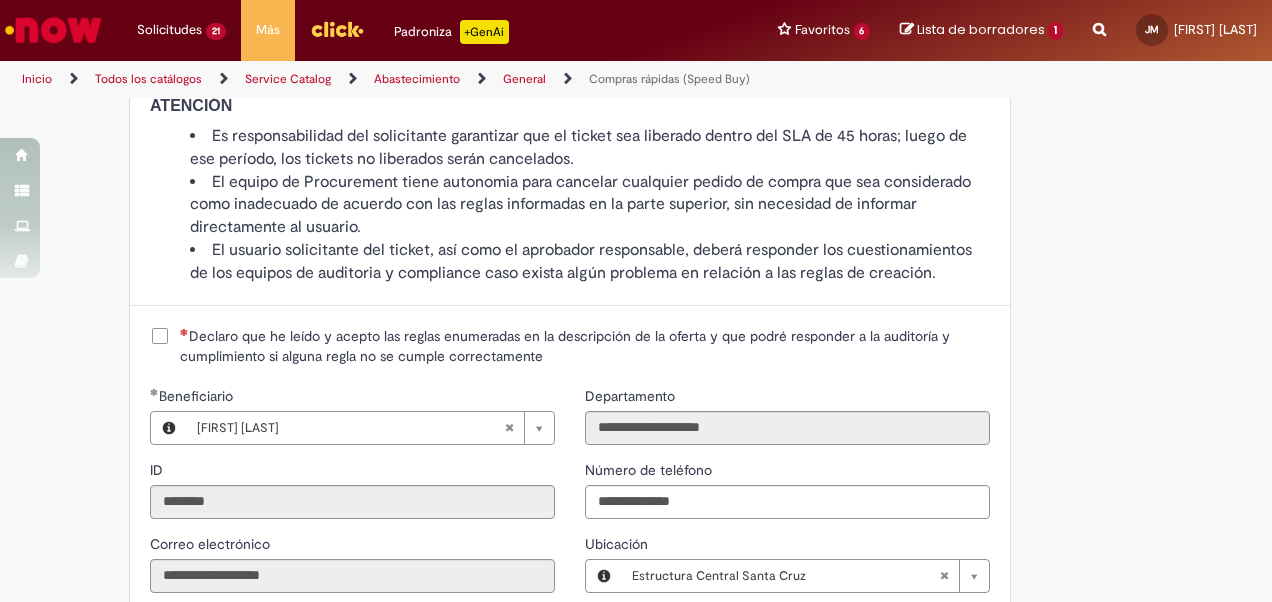 scroll, scrollTop: 1980, scrollLeft: 0, axis: vertical 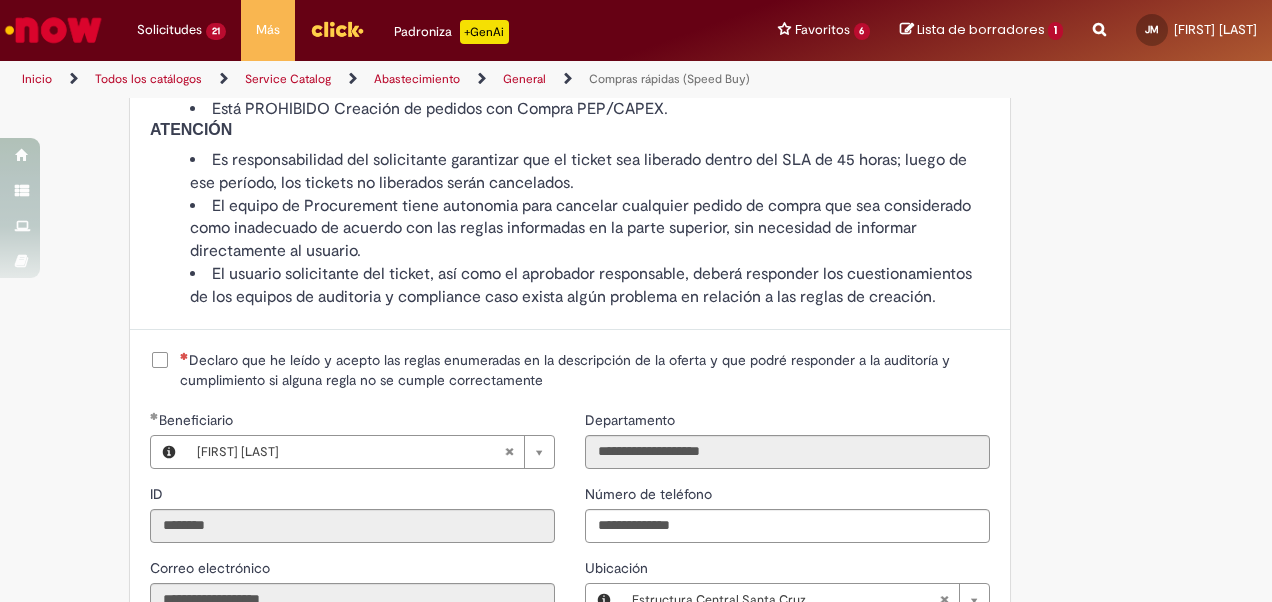 click on "Declaro que he leído y acepto las reglas enumeradas en la descripción de la oferta y que podré responder a la auditoría y cumplimiento si alguna regla no se cumple correctamente" at bounding box center (585, 370) 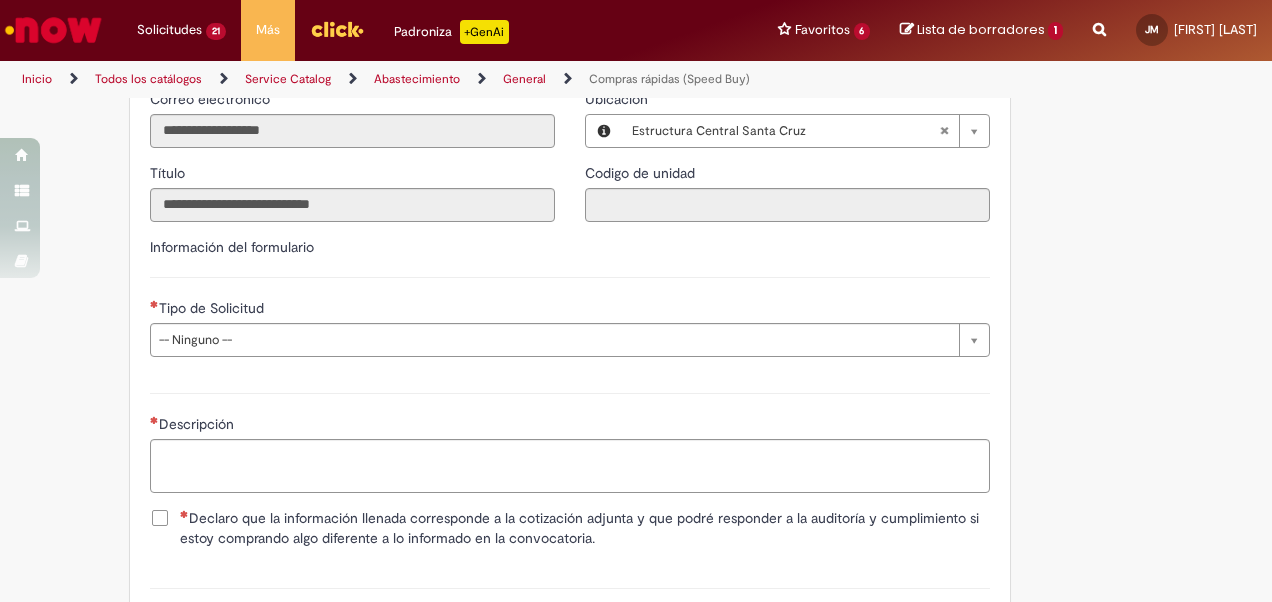 scroll, scrollTop: 2387, scrollLeft: 0, axis: vertical 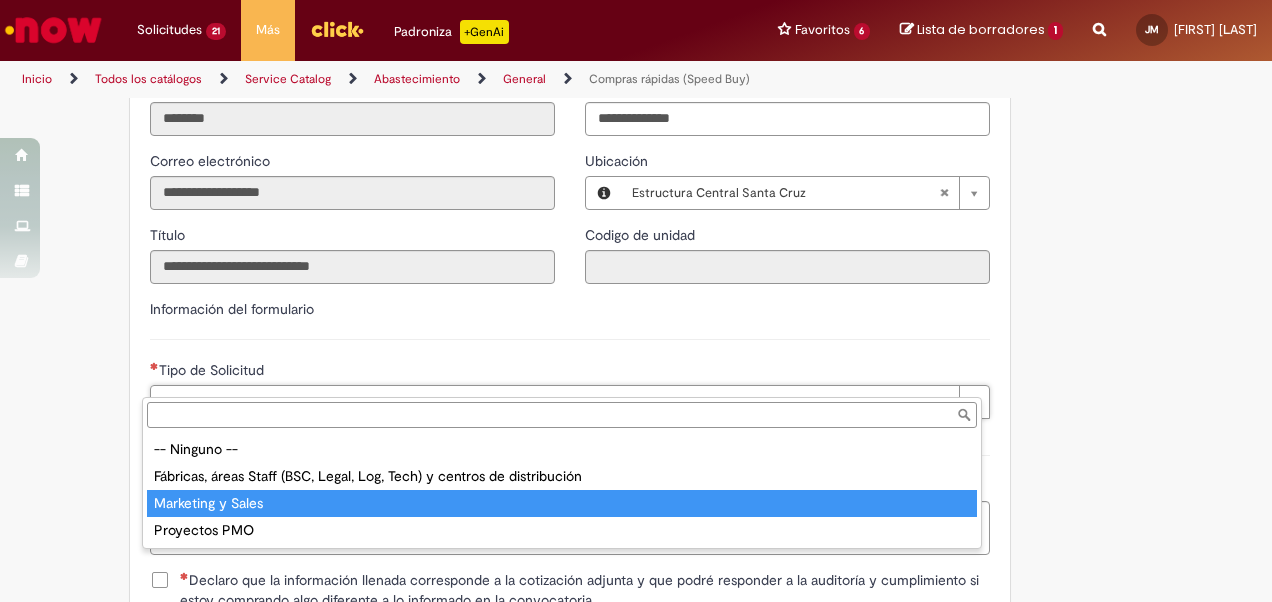type on "**********" 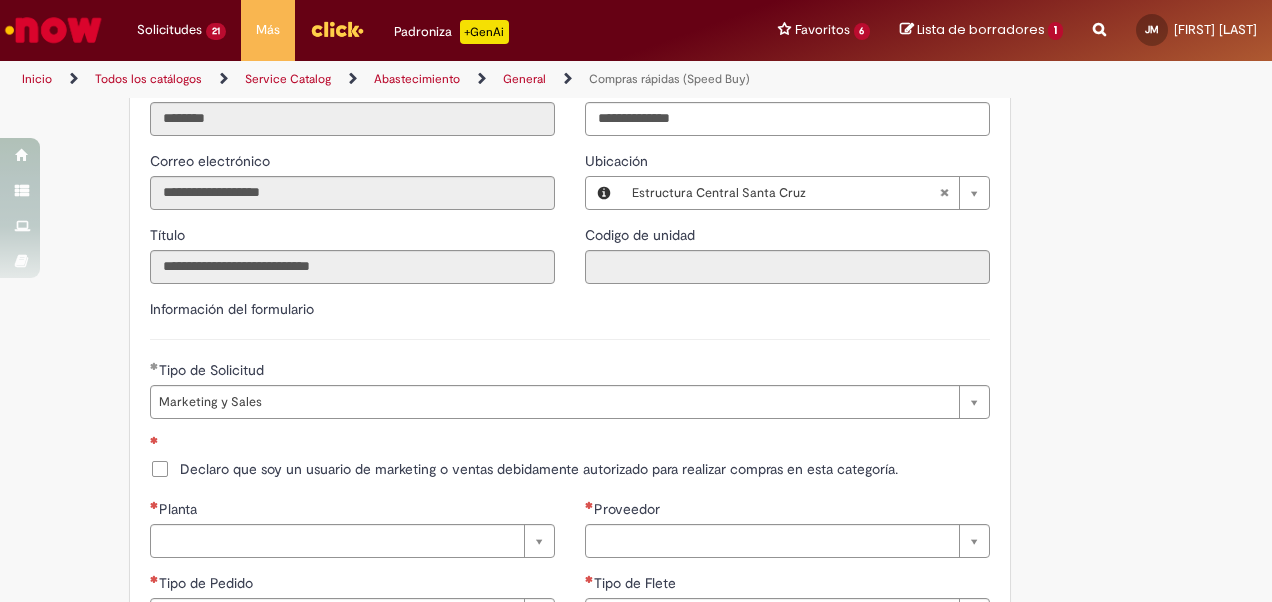 click on "Declaro que soy un usuario de marketing o ventas debidamente autorizado para realizar compras en esta categoría." at bounding box center [539, 469] 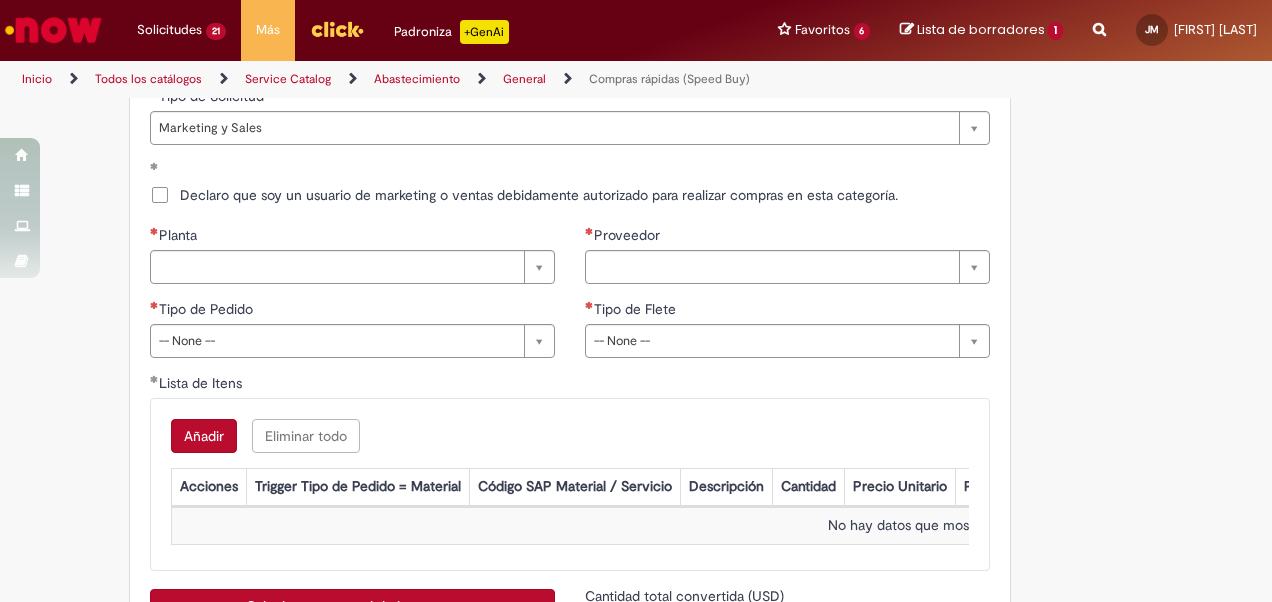 scroll, scrollTop: 2662, scrollLeft: 0, axis: vertical 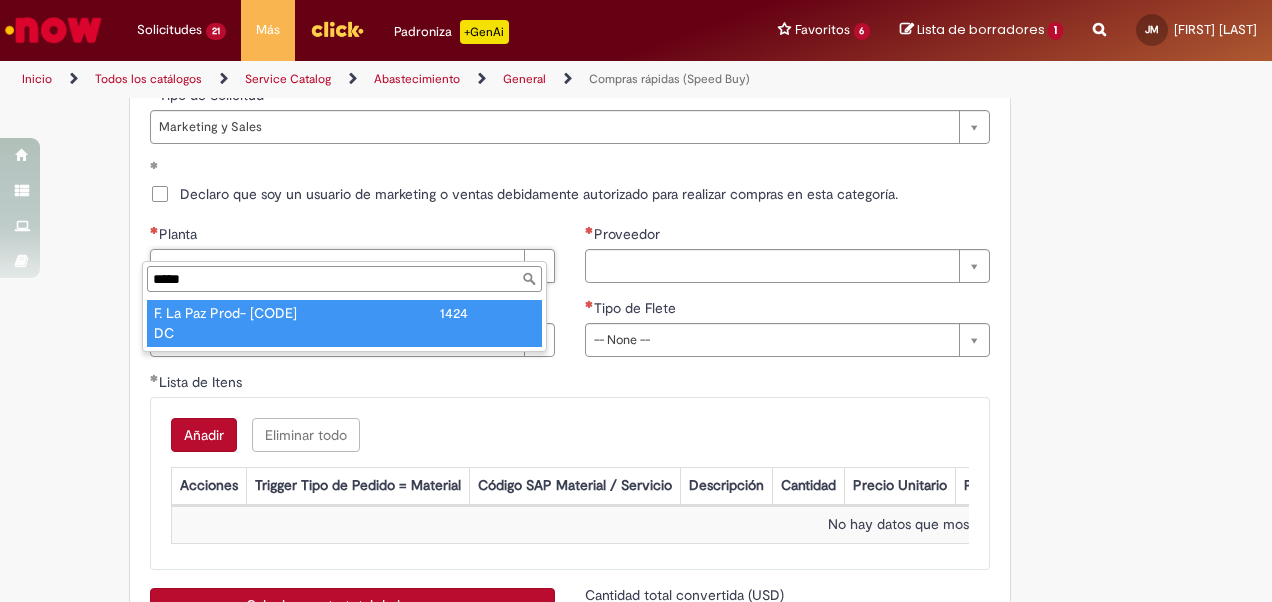 type on "*****" 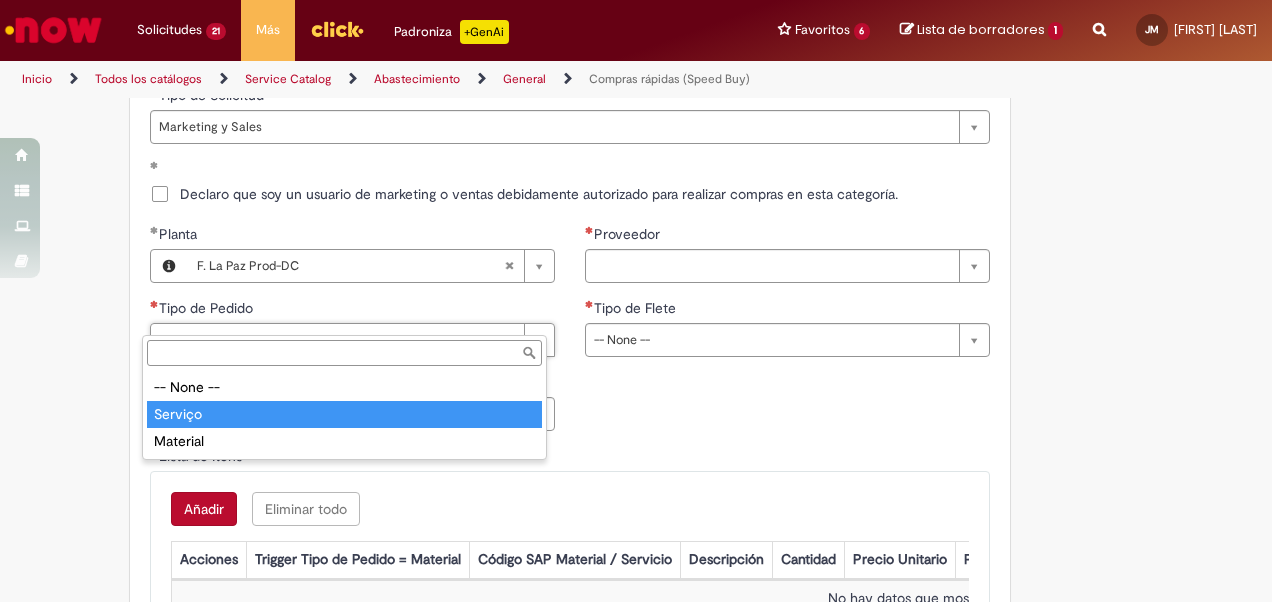 type on "*******" 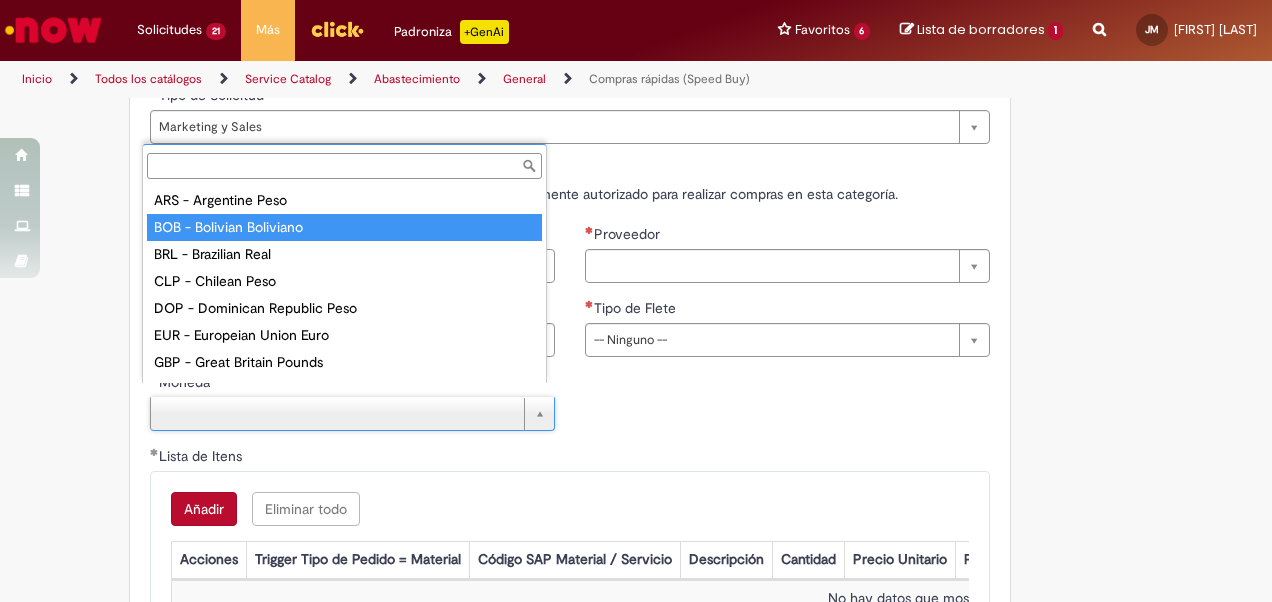 type on "**********" 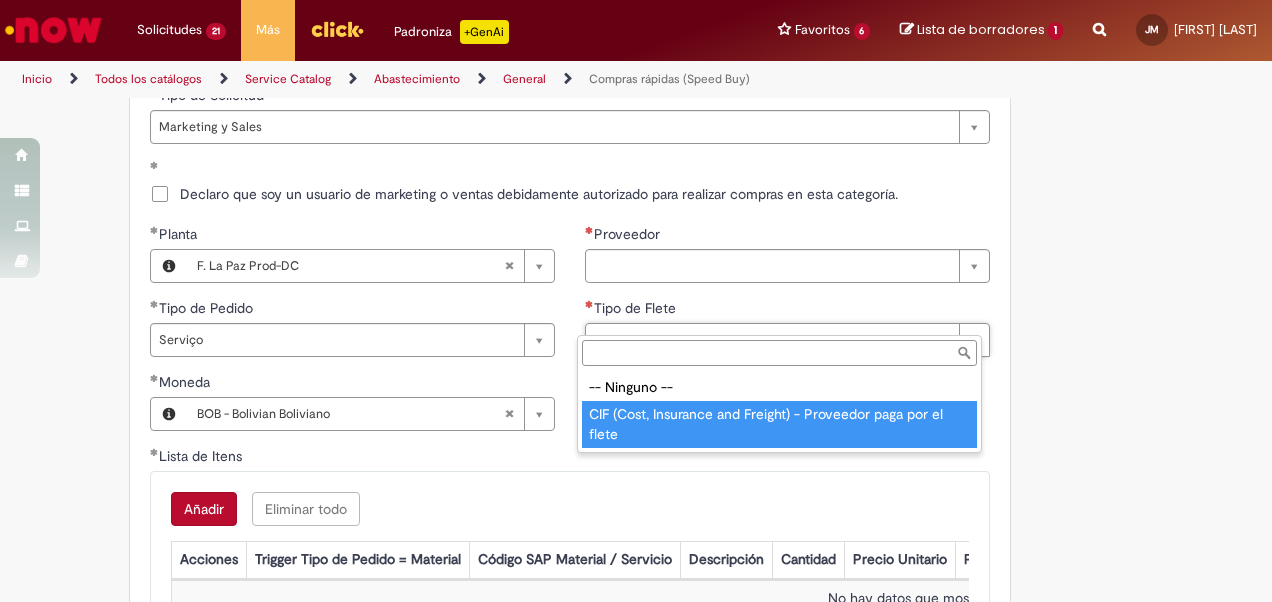 type on "**********" 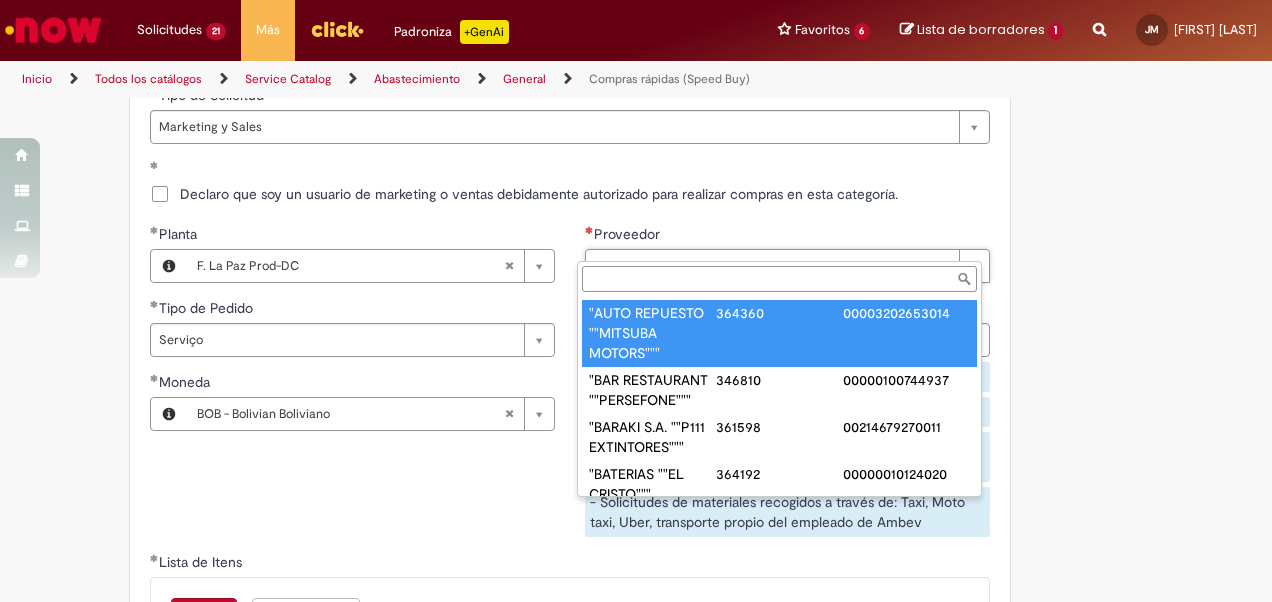 type on "******" 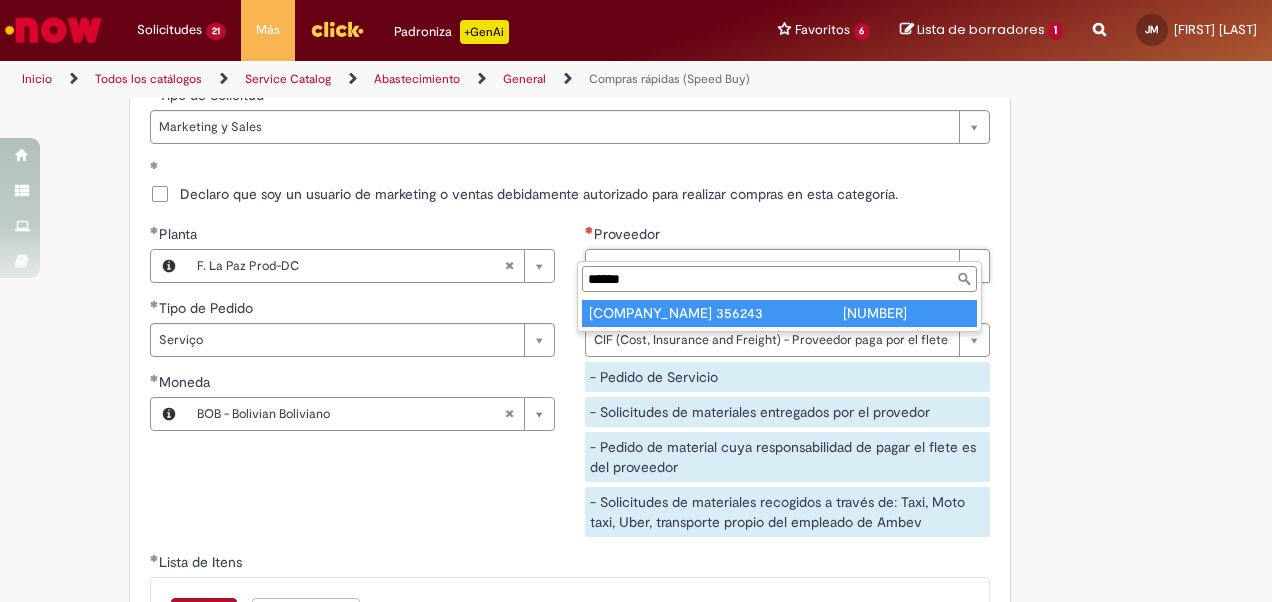 type on "**********" 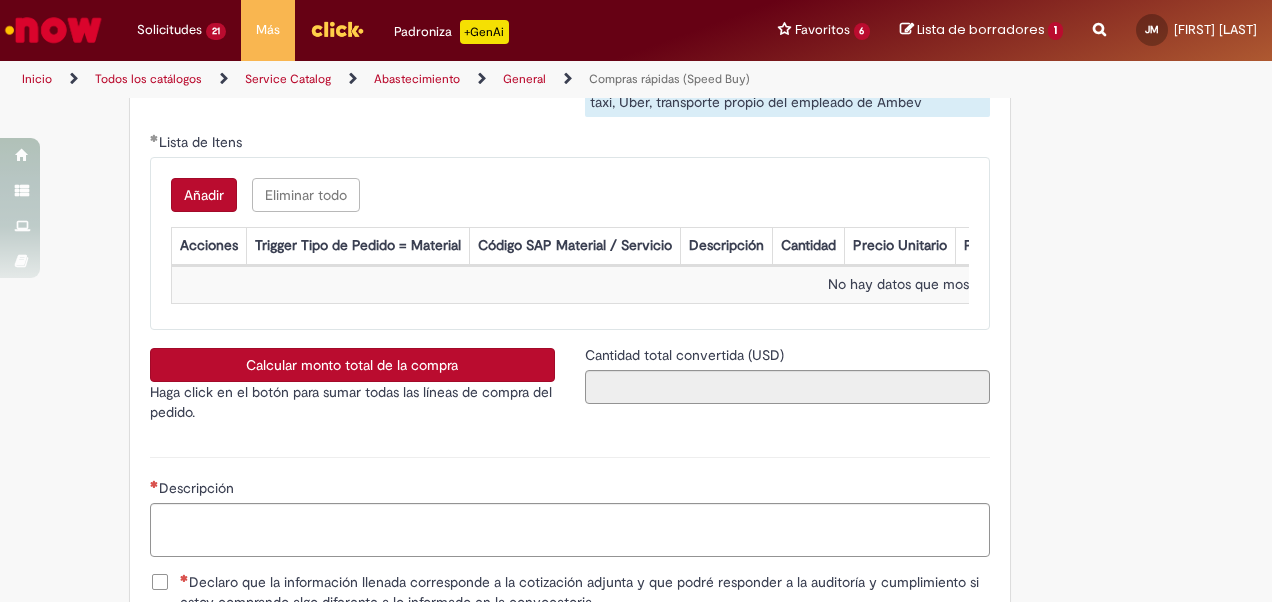 scroll, scrollTop: 3081, scrollLeft: 0, axis: vertical 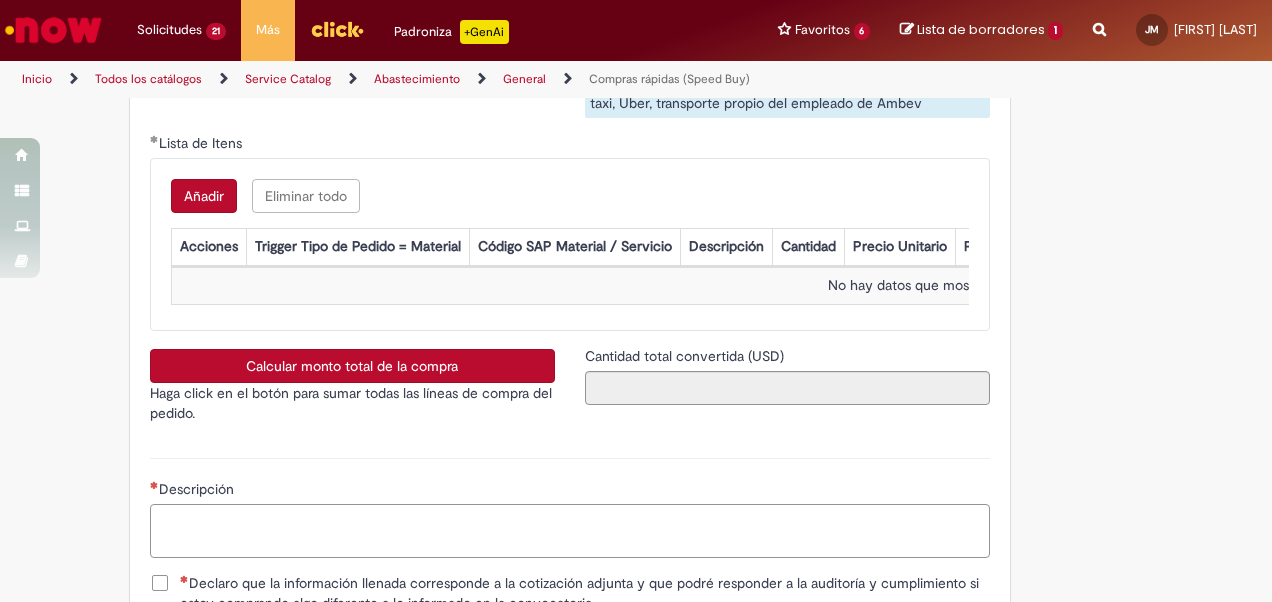 click on "Descripción" at bounding box center [570, 531] 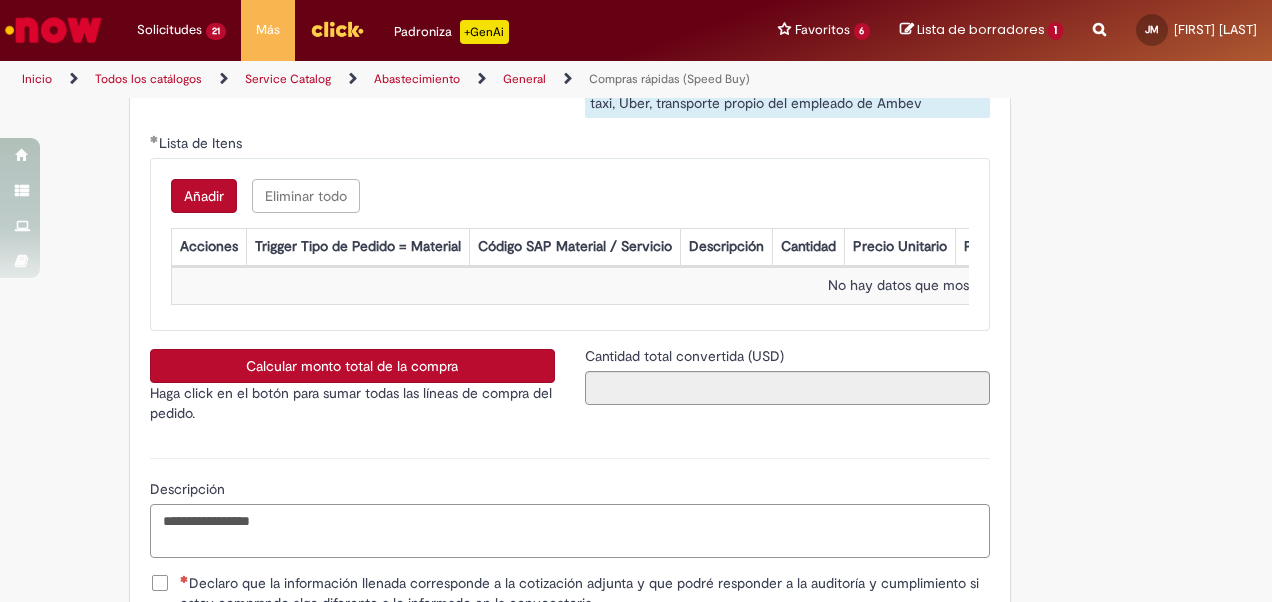 paste on "****" 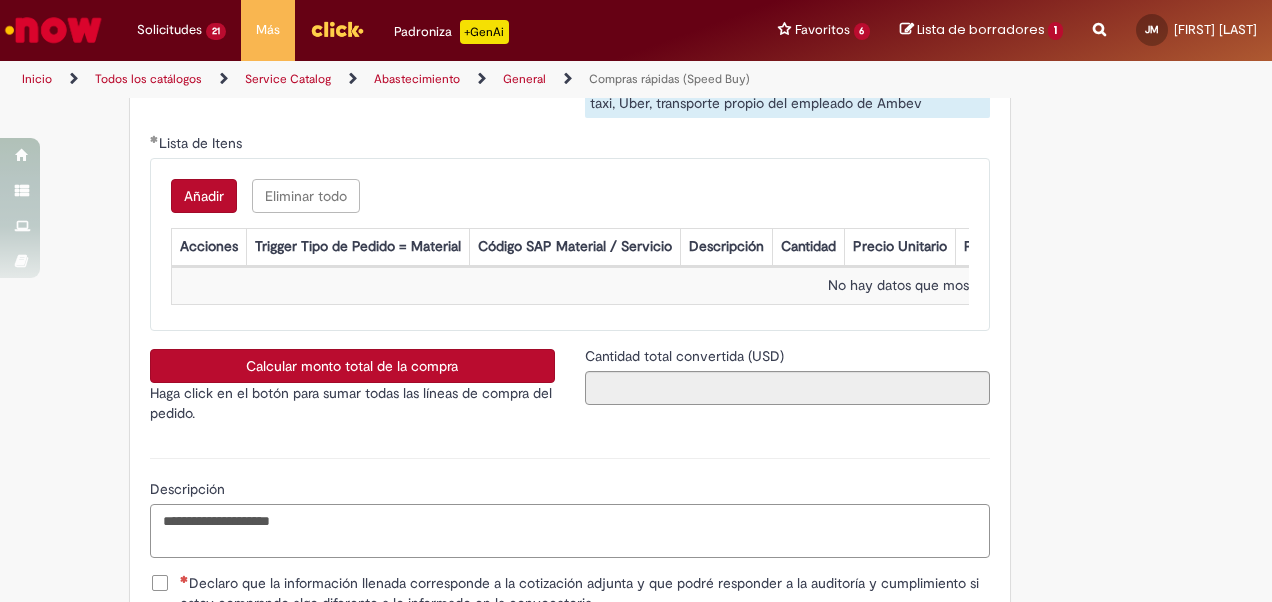 paste on "**********" 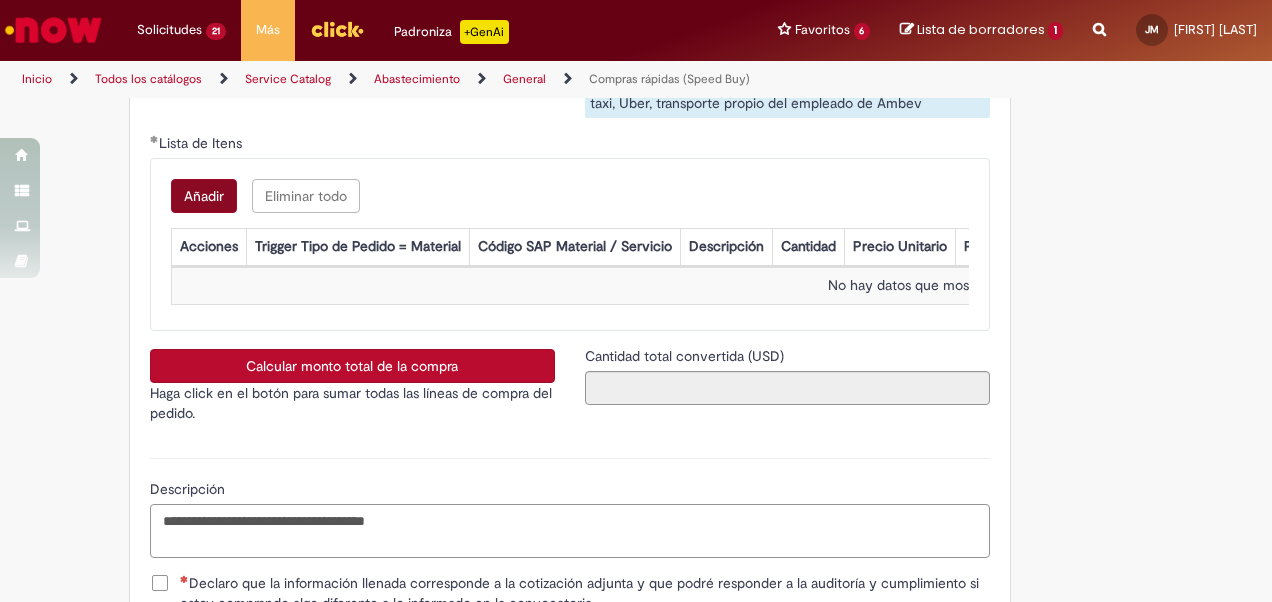 type on "**********" 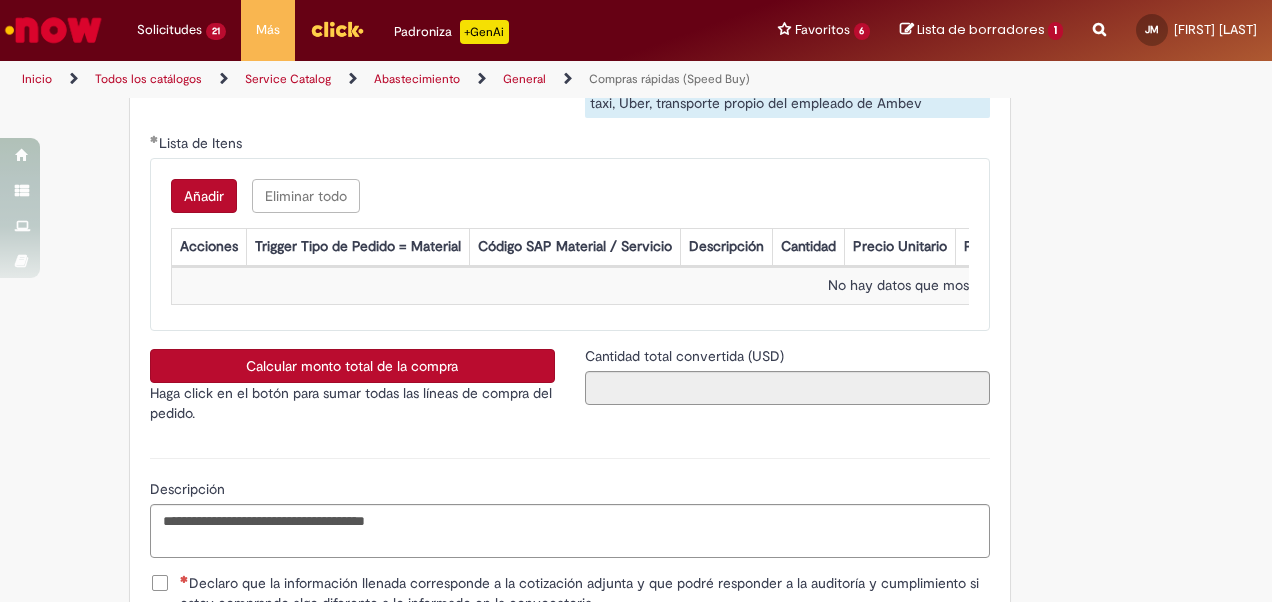 click on "Añadir" at bounding box center (204, 196) 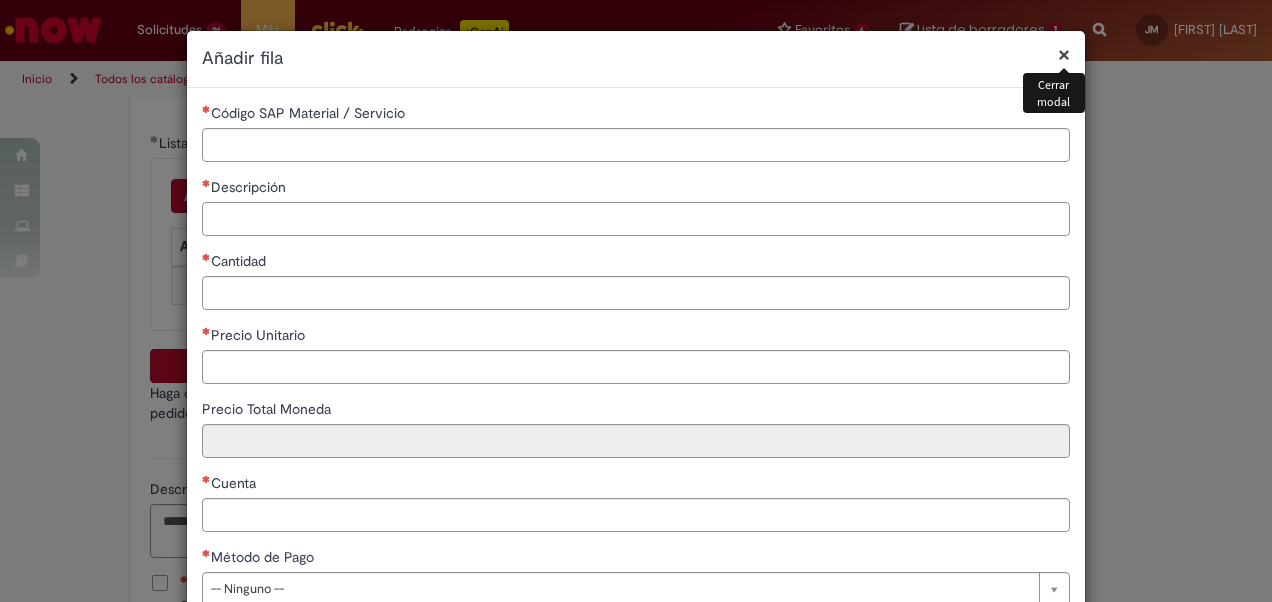 click on "Descripción" at bounding box center (636, 219) 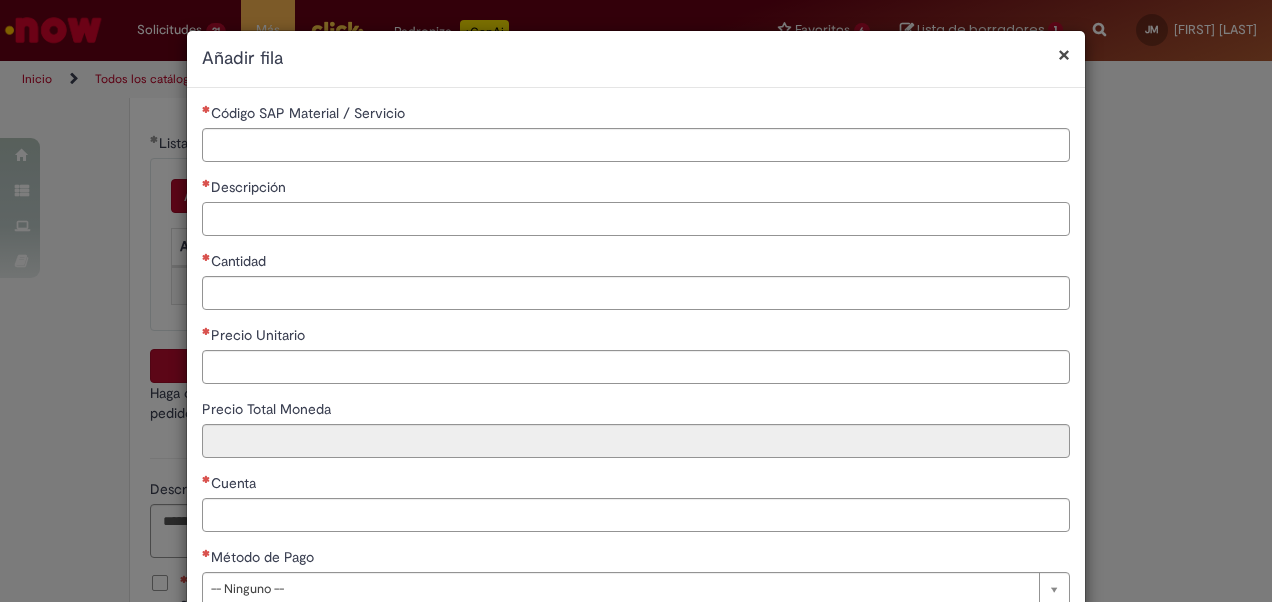 paste on "**********" 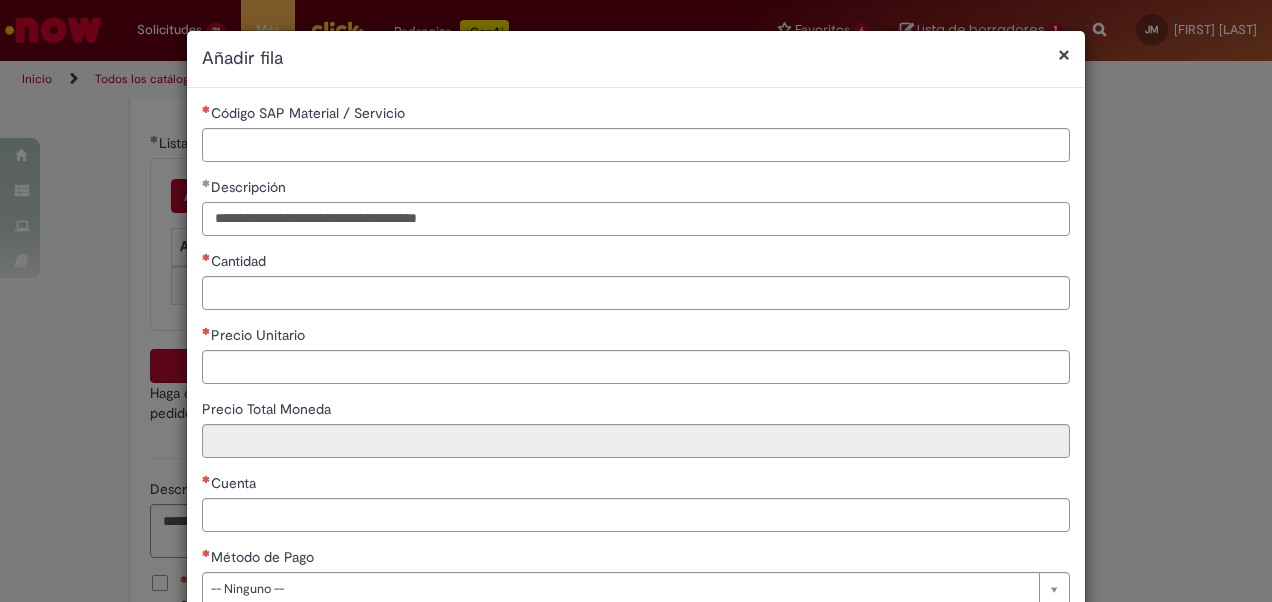 type on "**********" 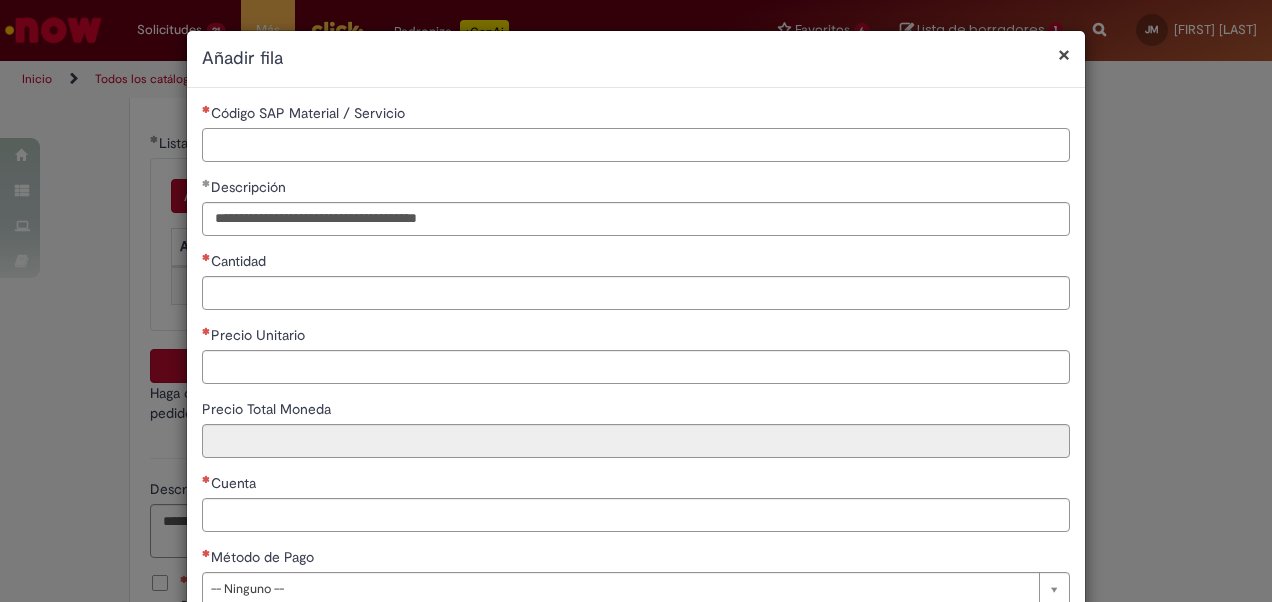 click on "Código SAP Material / Servicio" at bounding box center (636, 145) 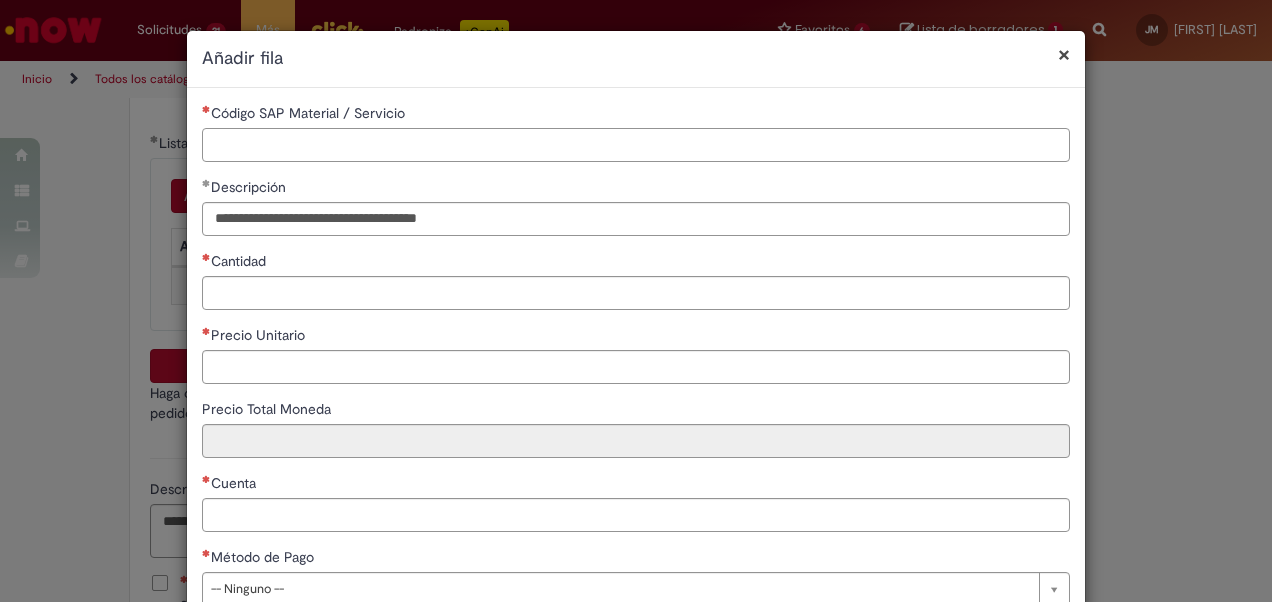 paste on "*******" 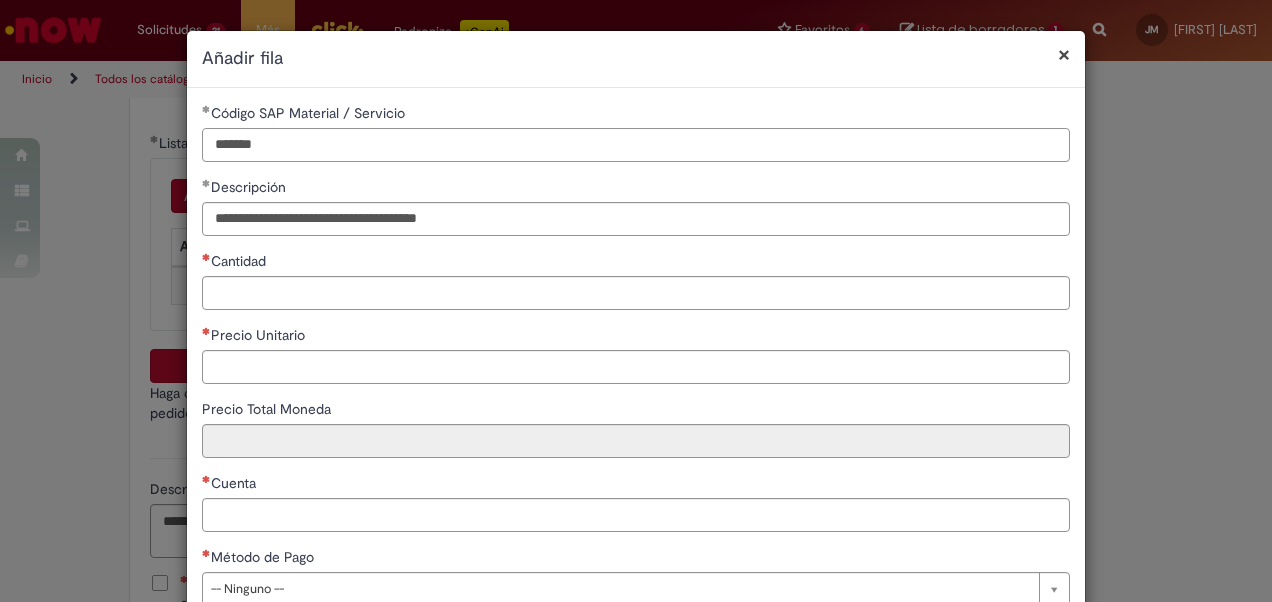 type on "*******" 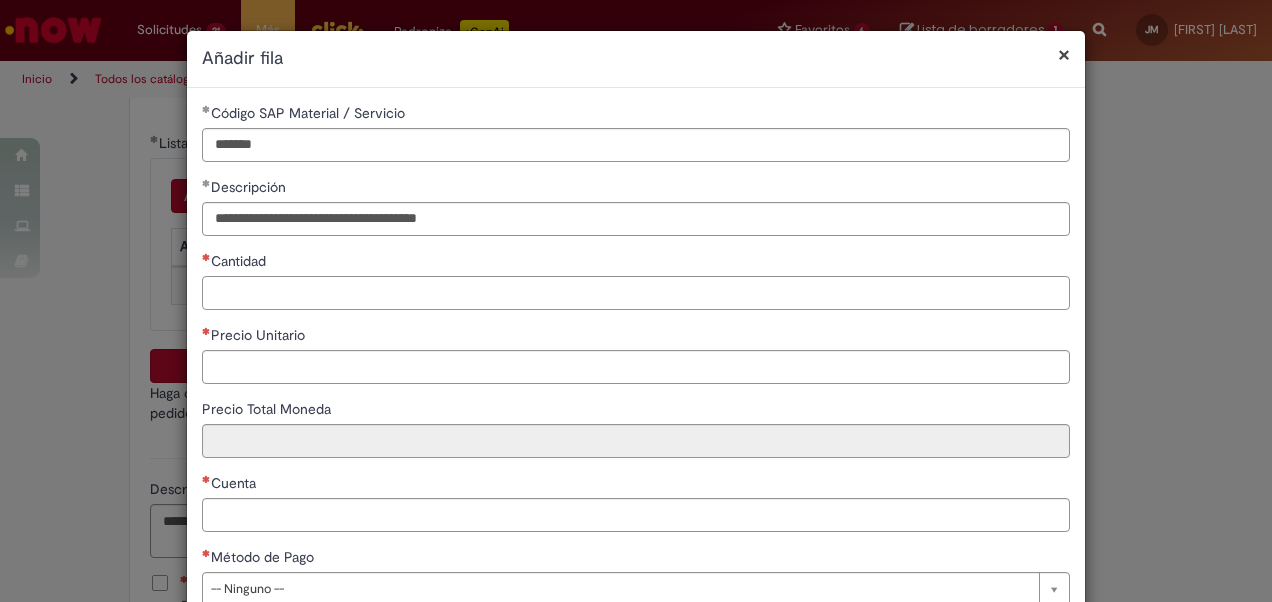 click on "Cantidad" at bounding box center [636, 293] 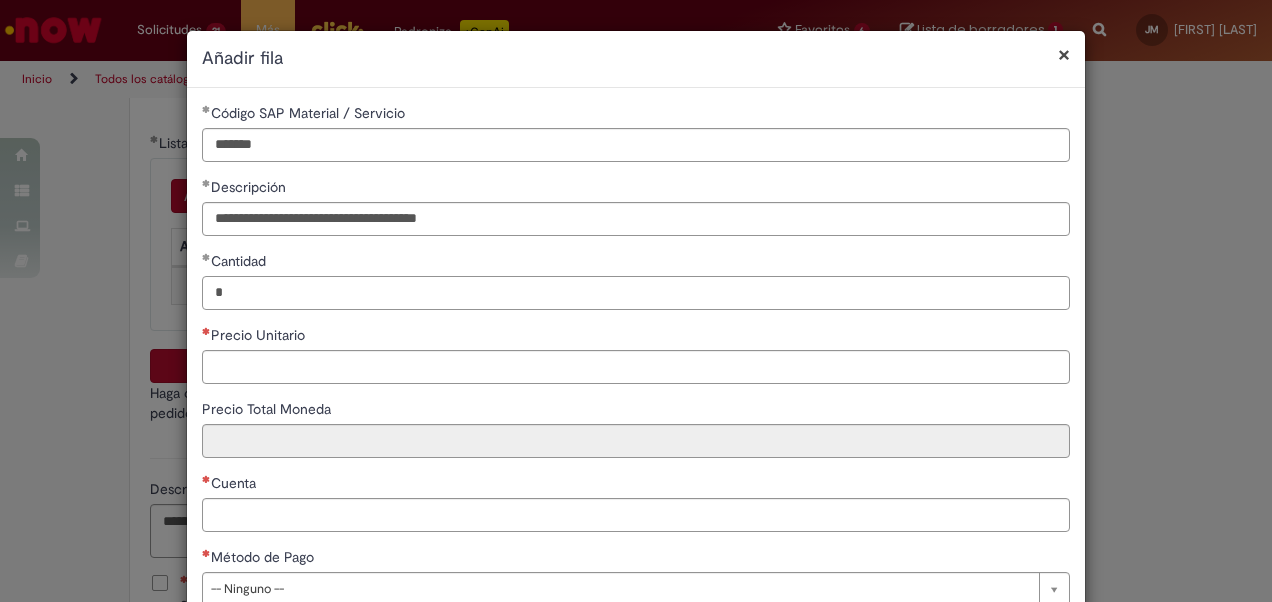 type on "*" 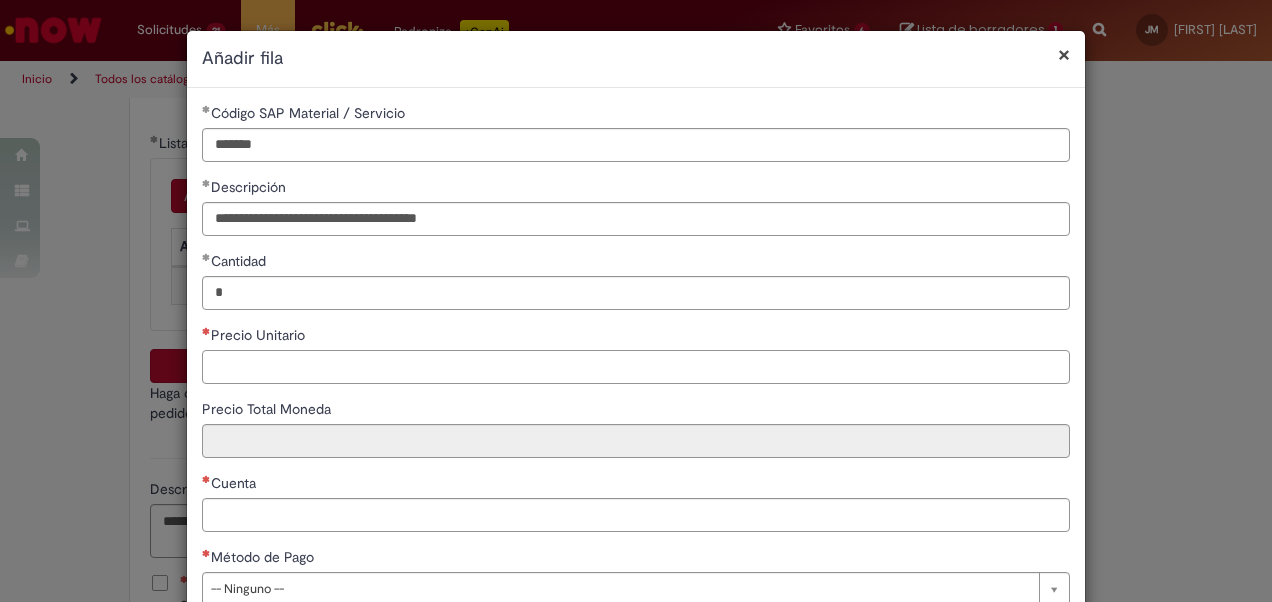 click on "Precio Unitario" at bounding box center [636, 367] 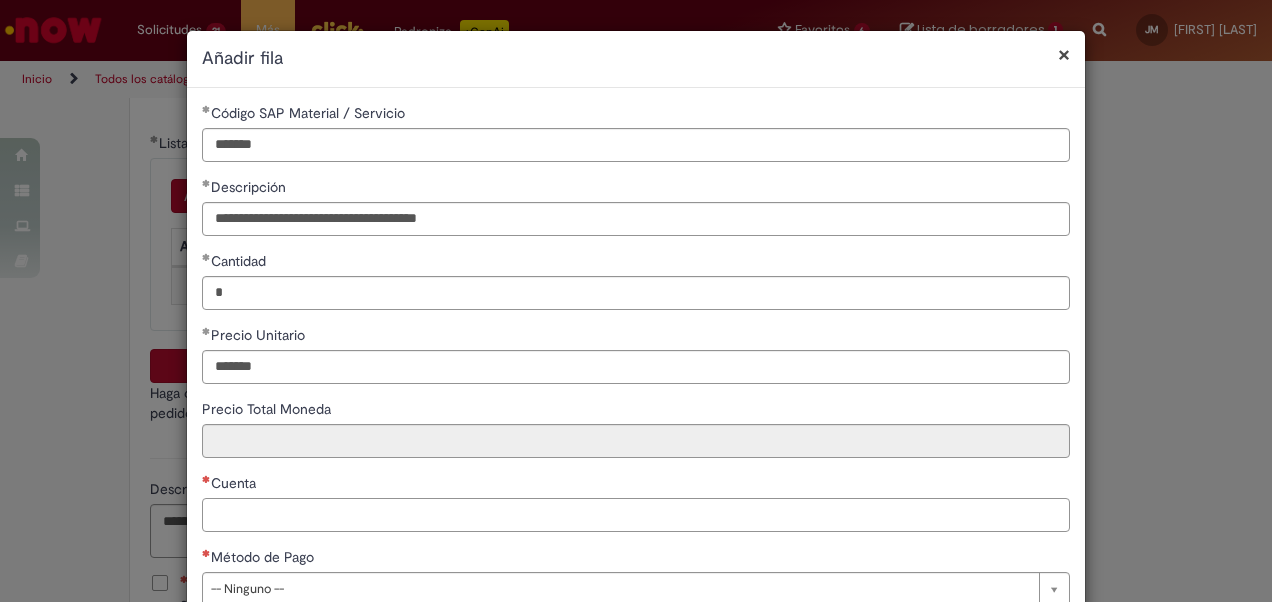 type on "********" 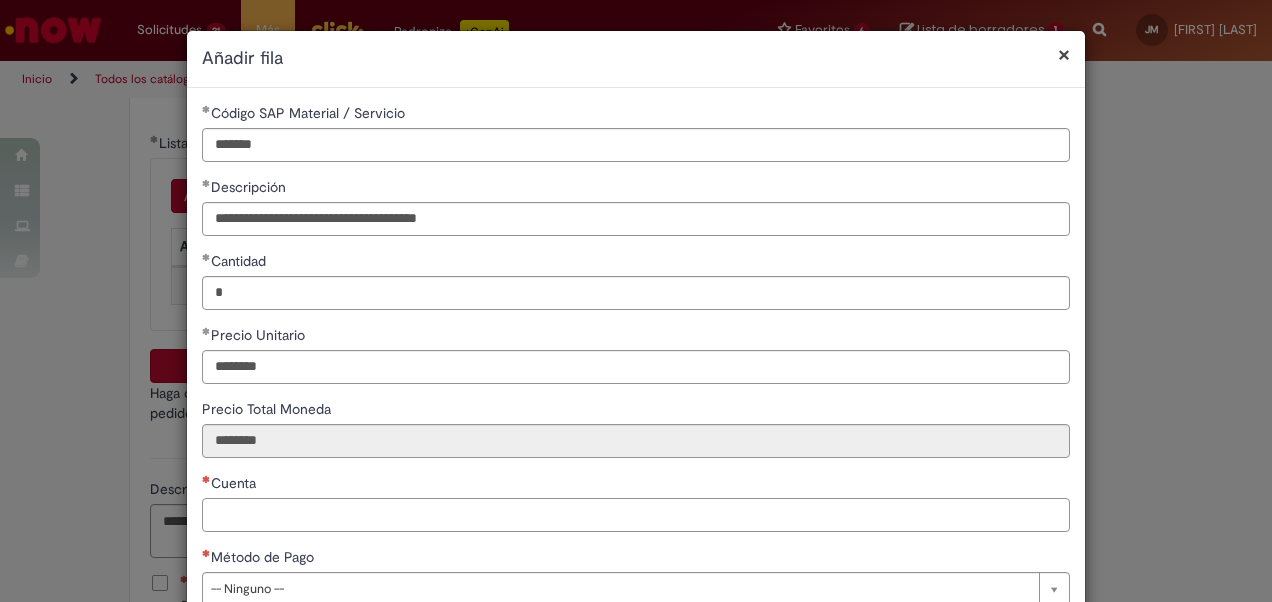 click on "Cuenta" at bounding box center (636, 515) 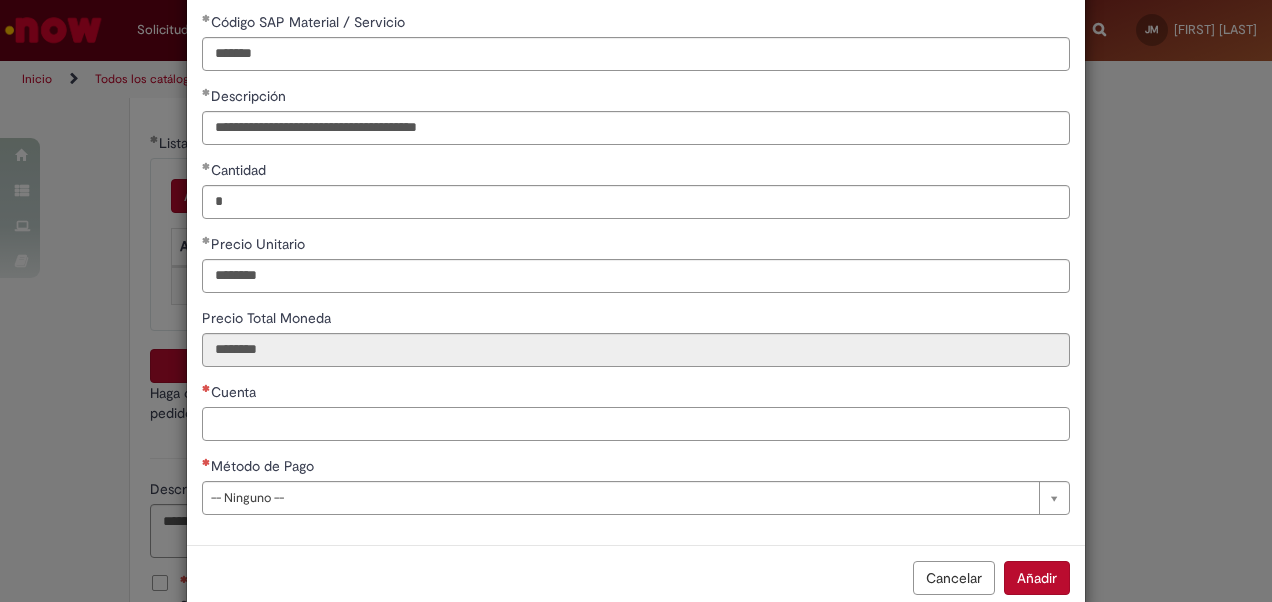 scroll, scrollTop: 130, scrollLeft: 0, axis: vertical 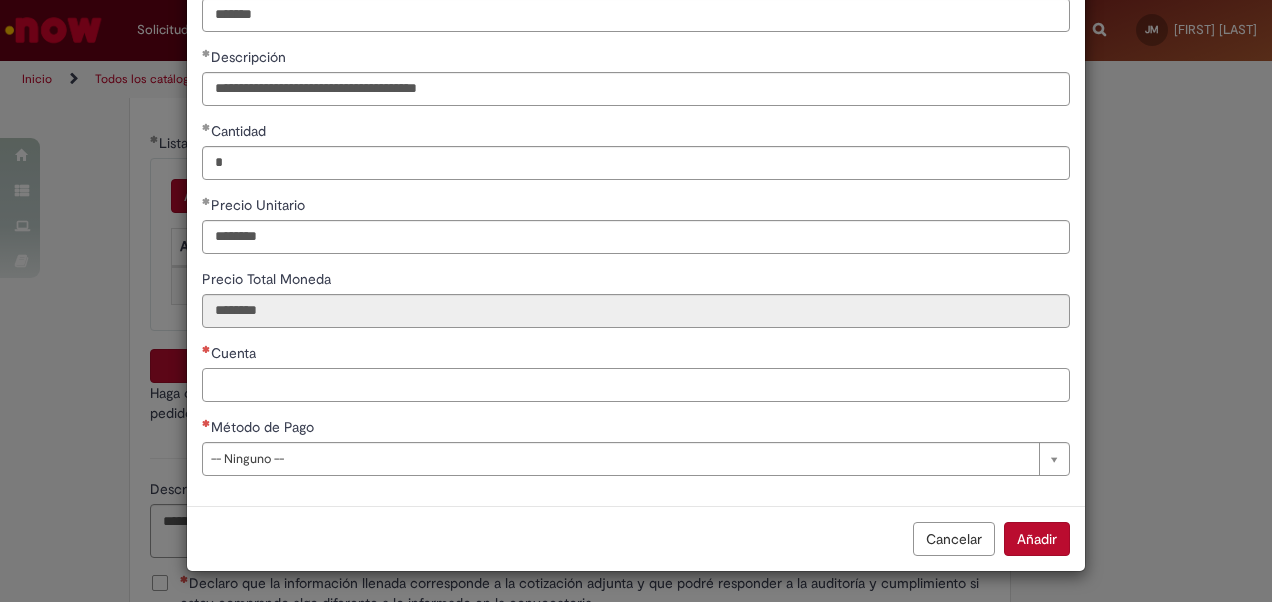 paste on "*******" 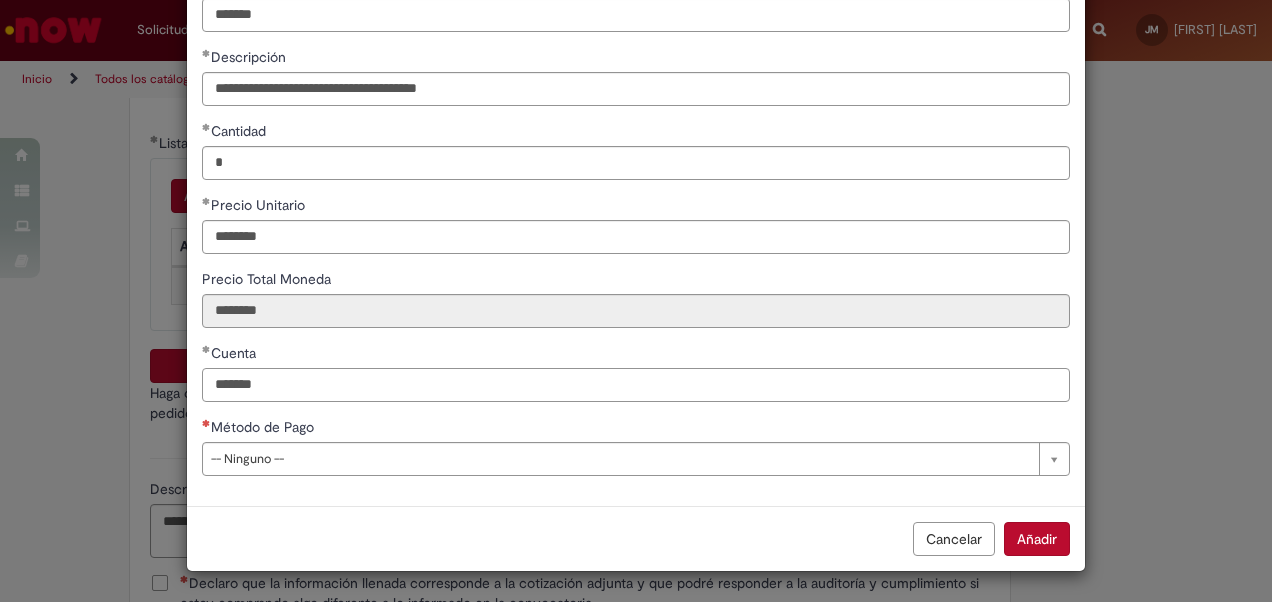 type on "*******" 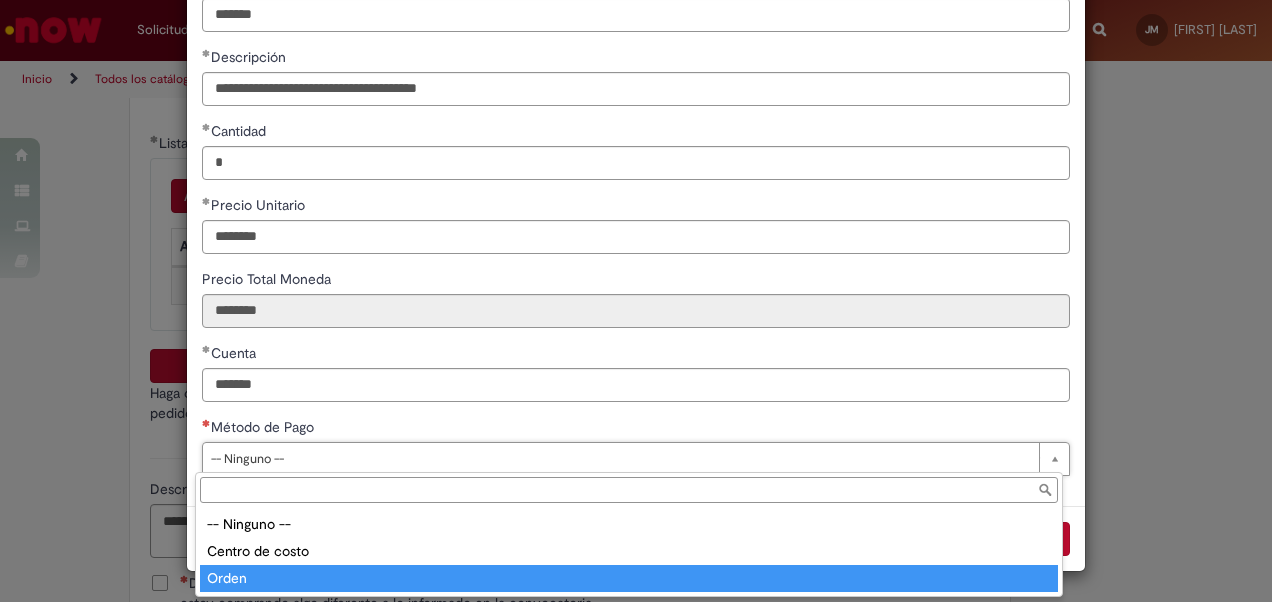 type on "*****" 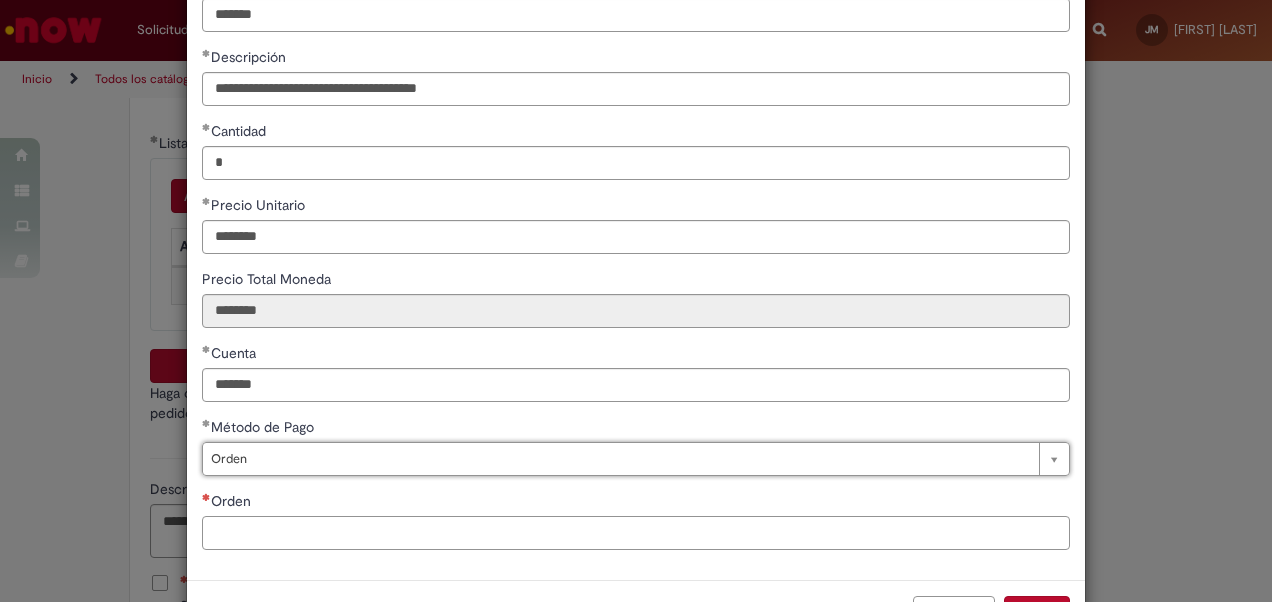 click on "Orden" at bounding box center (636, 533) 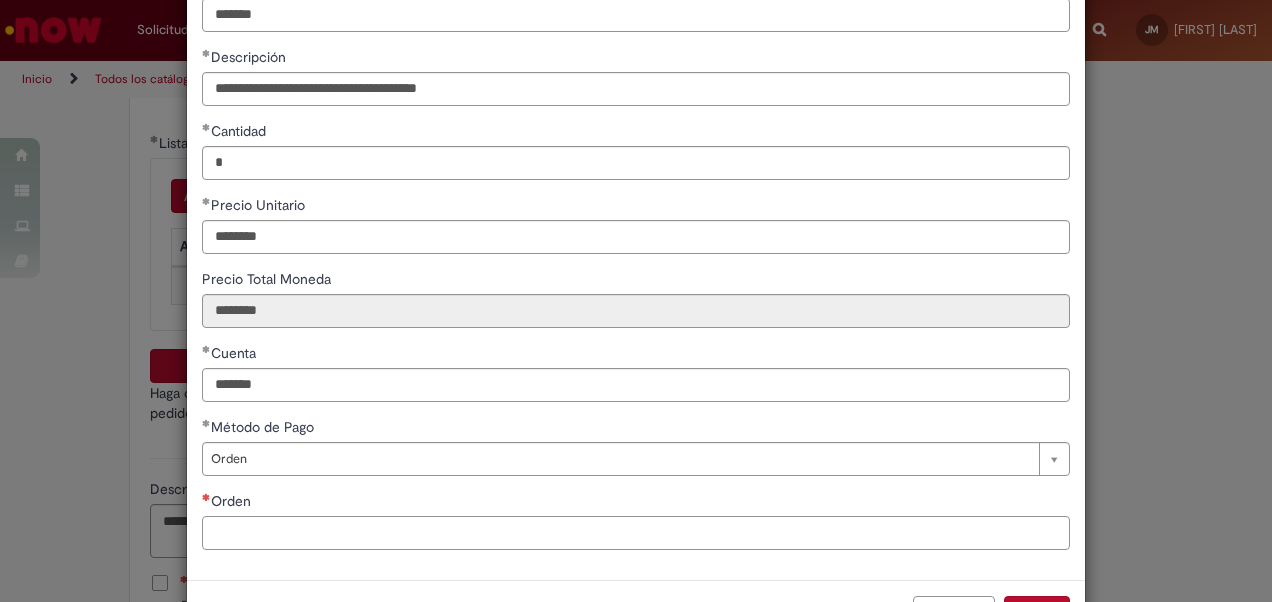 paste on "**********" 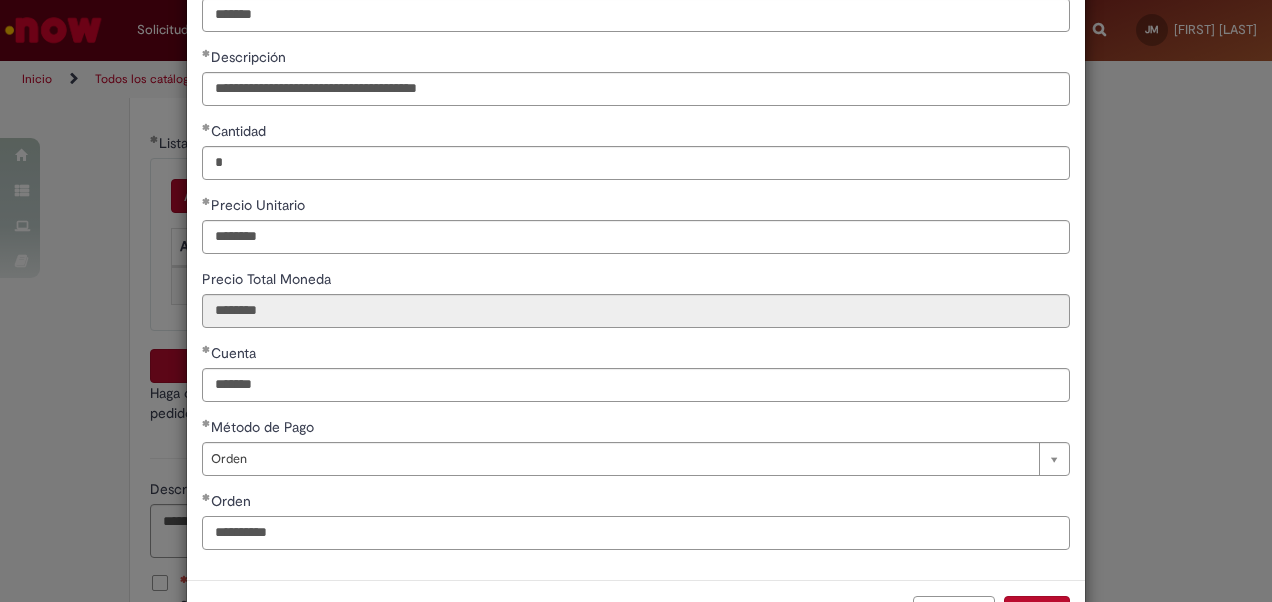 scroll, scrollTop: 204, scrollLeft: 0, axis: vertical 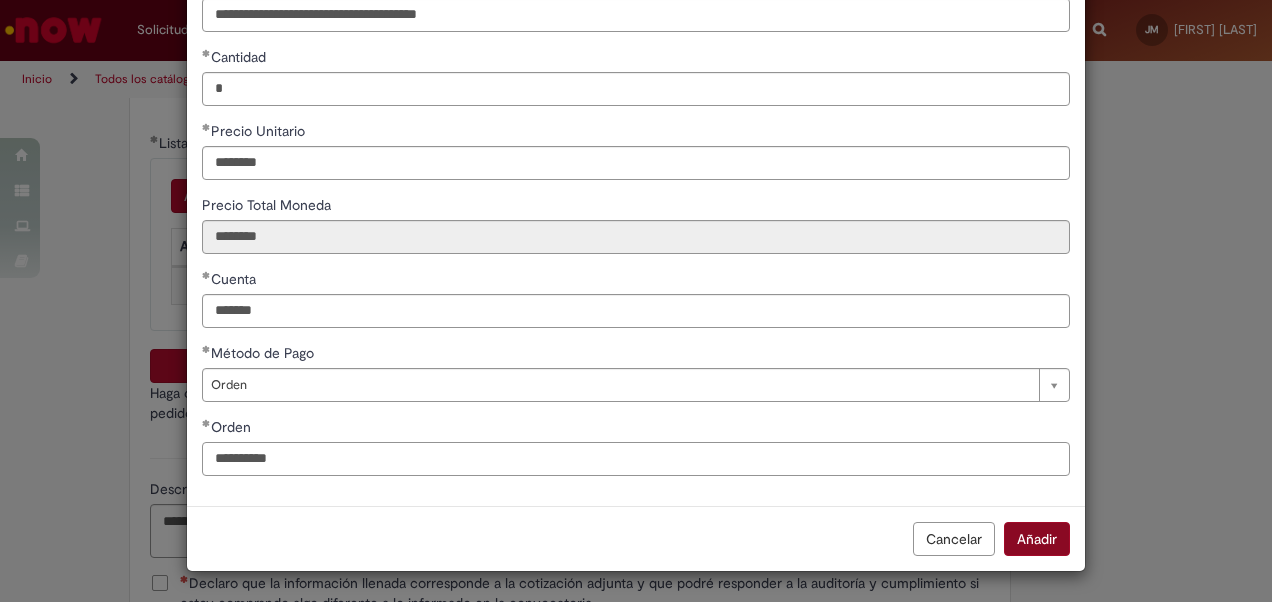 type on "**********" 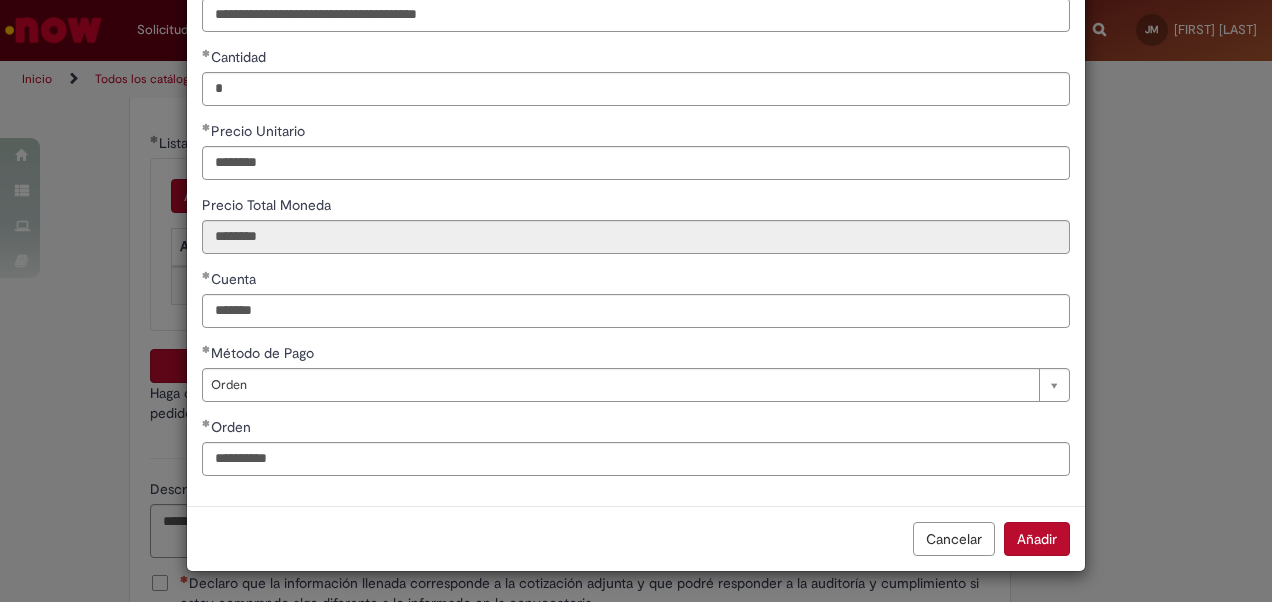 click on "Añadir" at bounding box center (1037, 539) 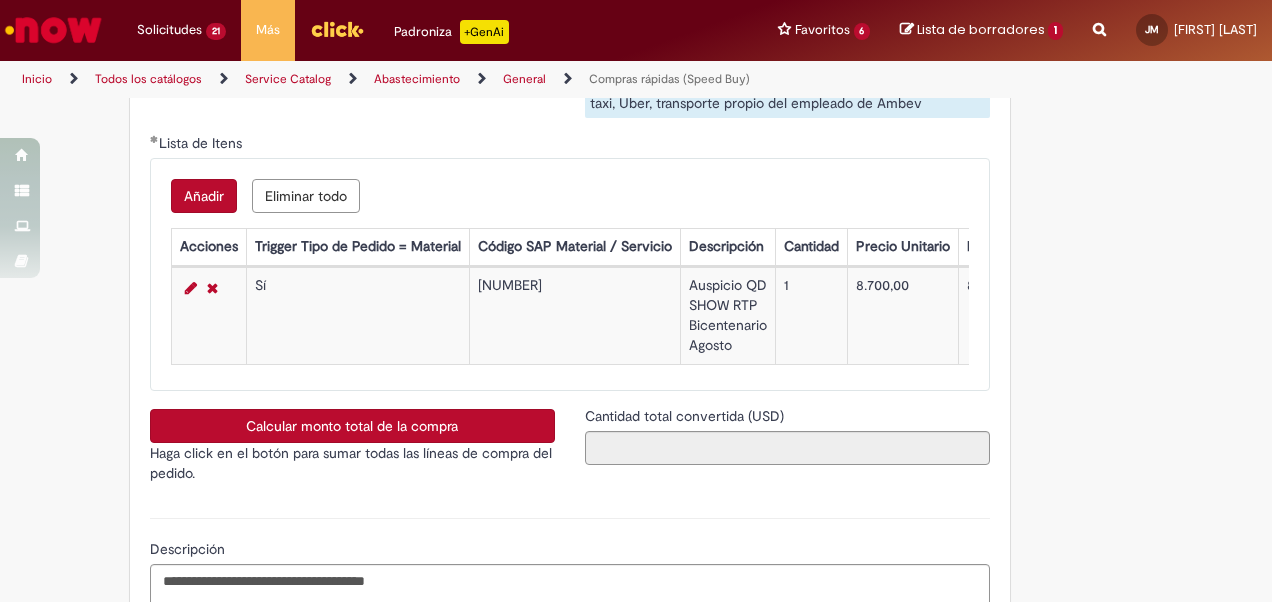 click on "Calcular monto total de la compra" at bounding box center [352, 426] 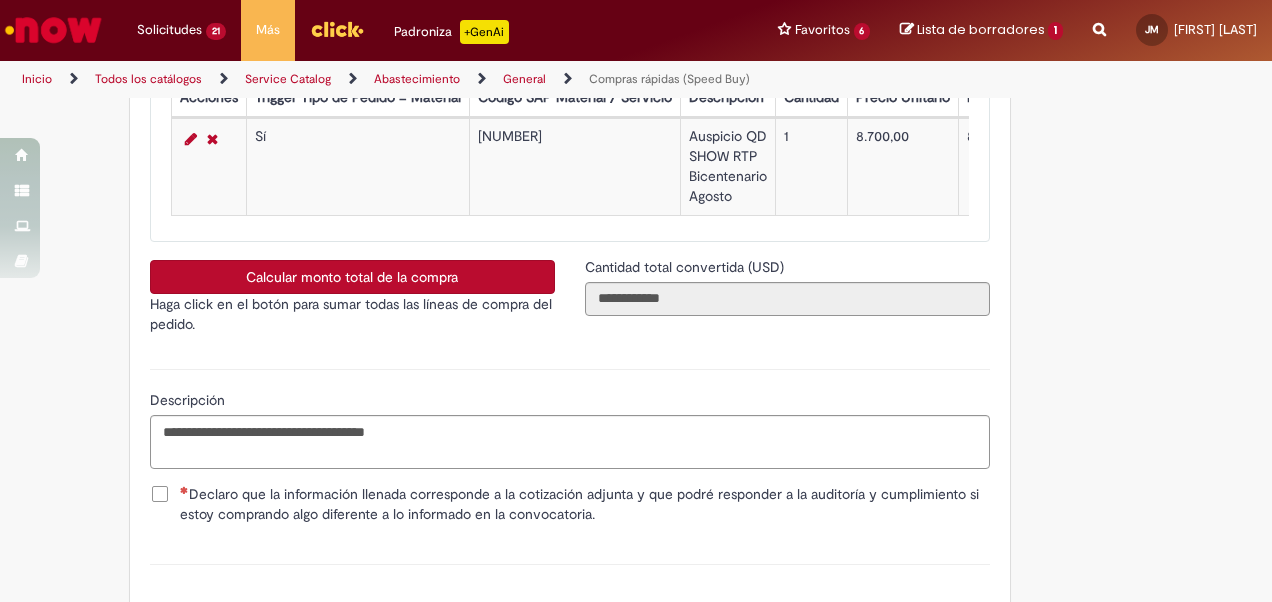 scroll, scrollTop: 3229, scrollLeft: 0, axis: vertical 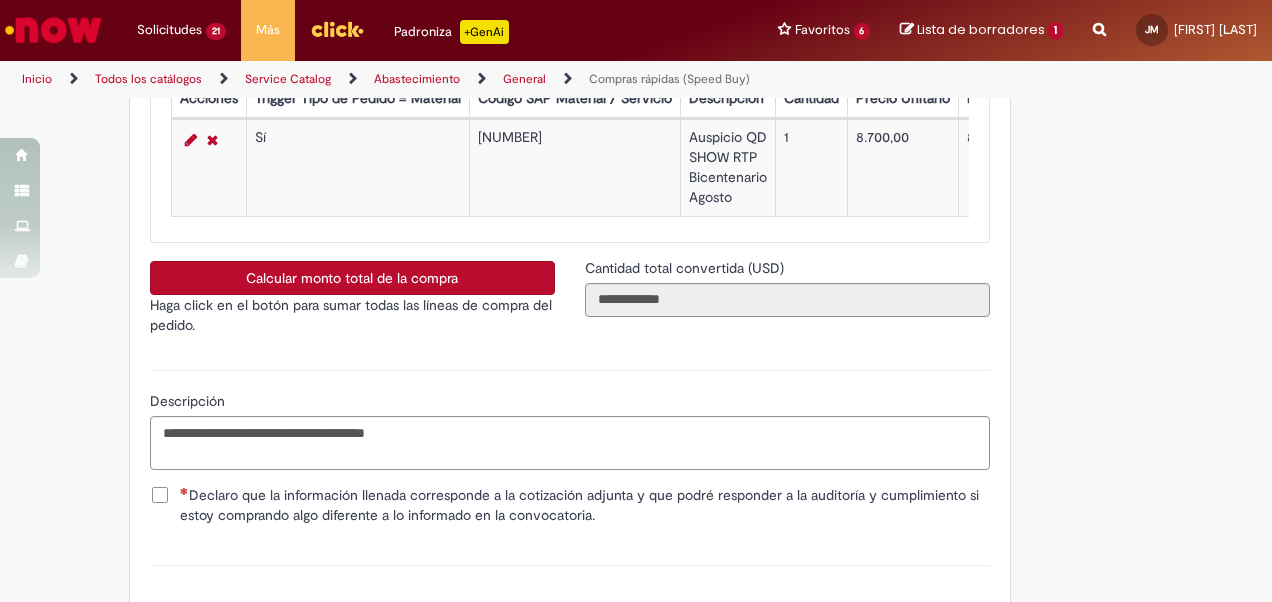 click on "Declaro que la información llenada corresponde a la cotización adjunta y que podré responder a la auditoría y cumplimiento si estoy comprando algo diferente a lo informado en la convocatoria." at bounding box center (585, 505) 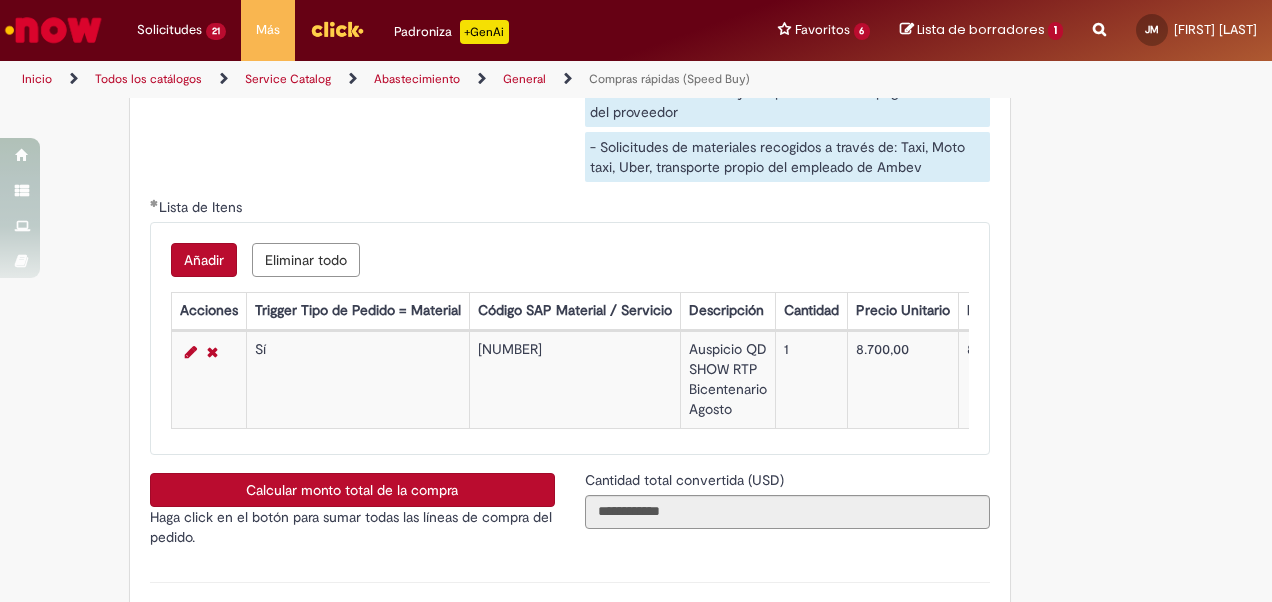 scroll, scrollTop: 3012, scrollLeft: 0, axis: vertical 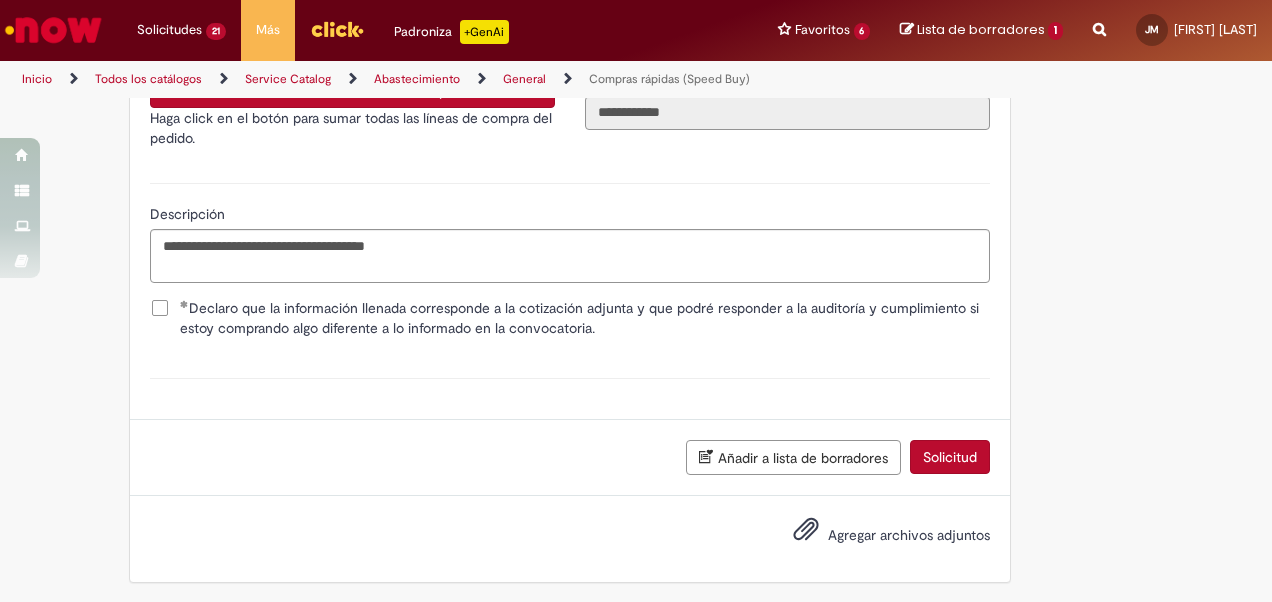 click on "Agregar archivos adjuntos" at bounding box center (909, 535) 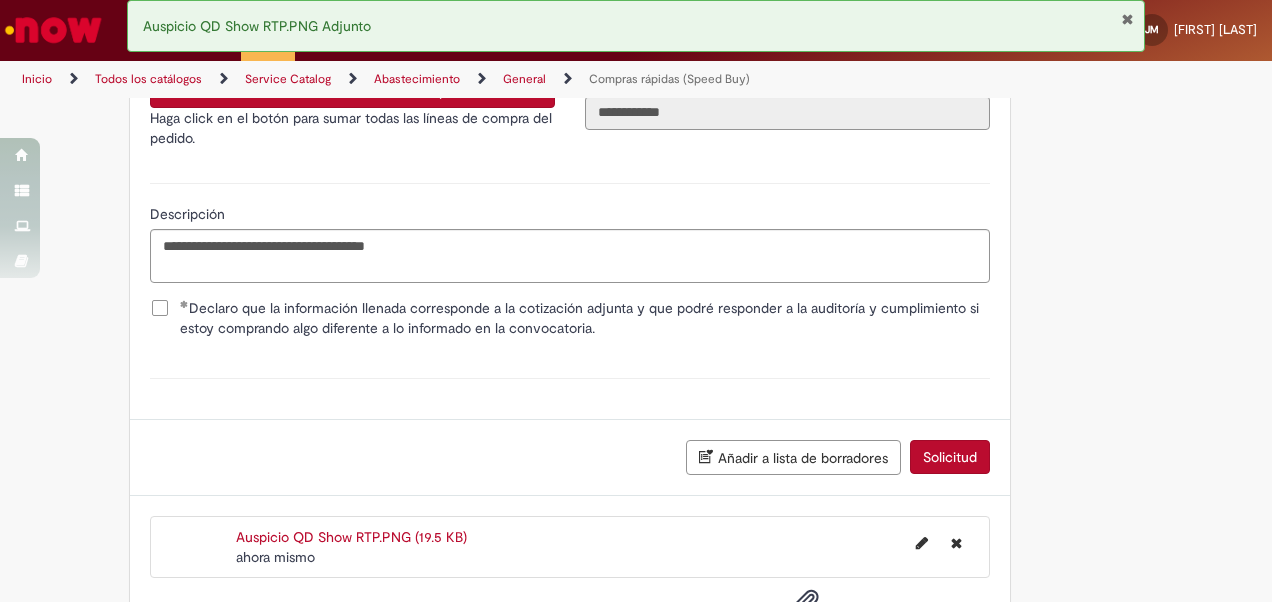 click on "Solicitud" at bounding box center (950, 457) 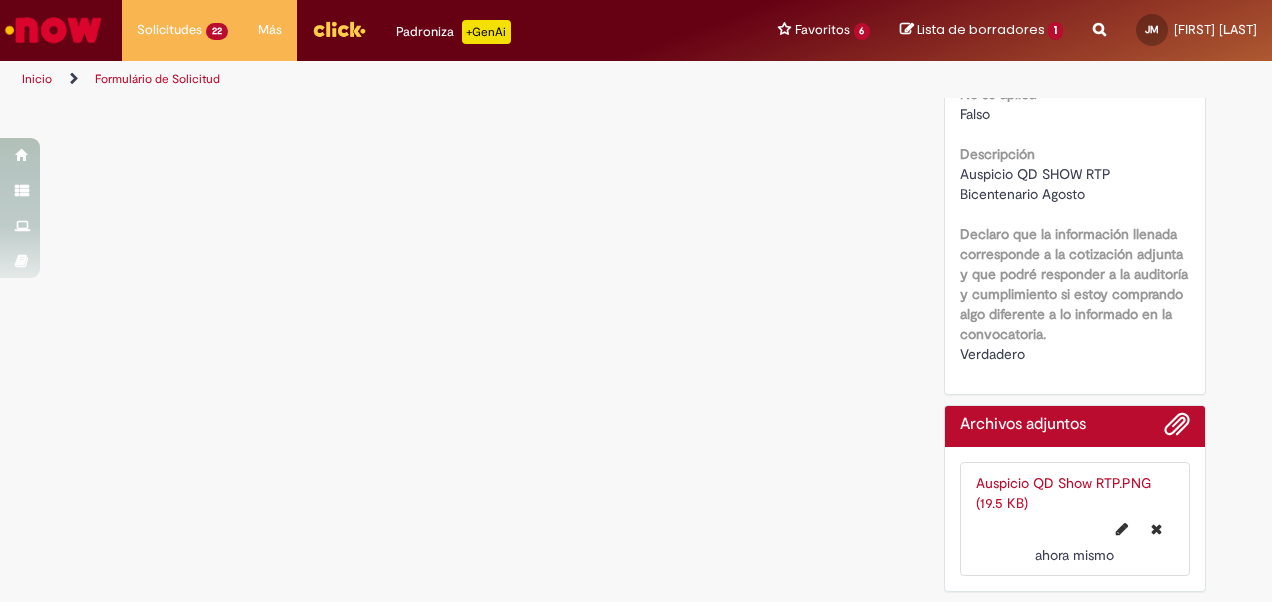 scroll, scrollTop: 0, scrollLeft: 0, axis: both 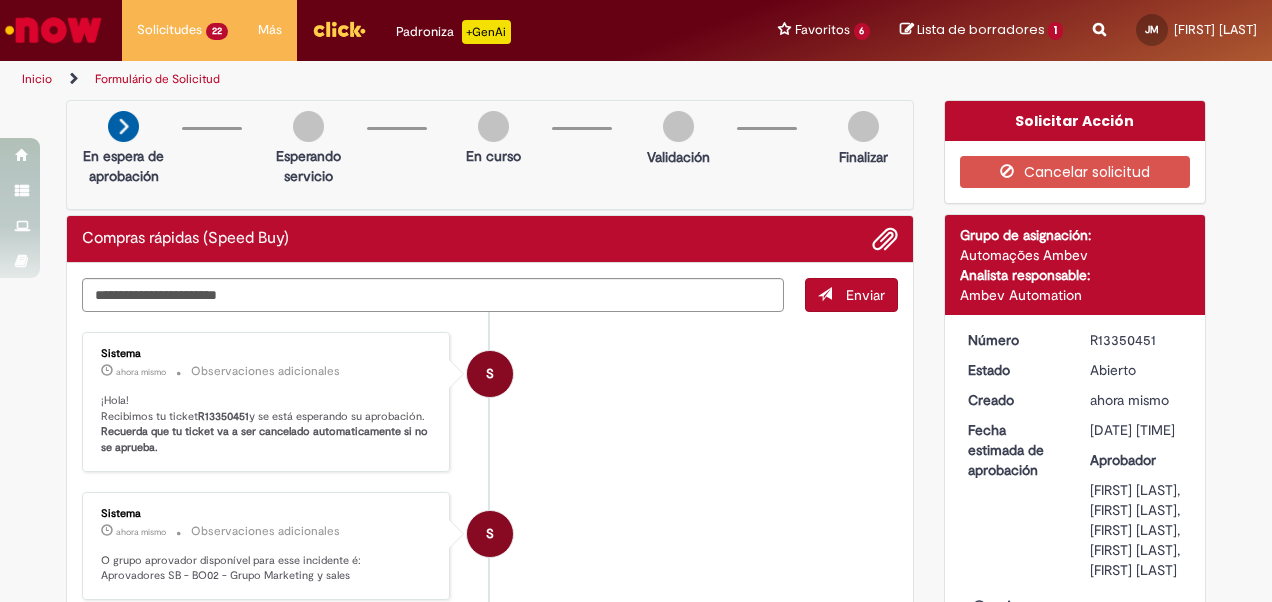 click on "R13350451" at bounding box center (223, 416) 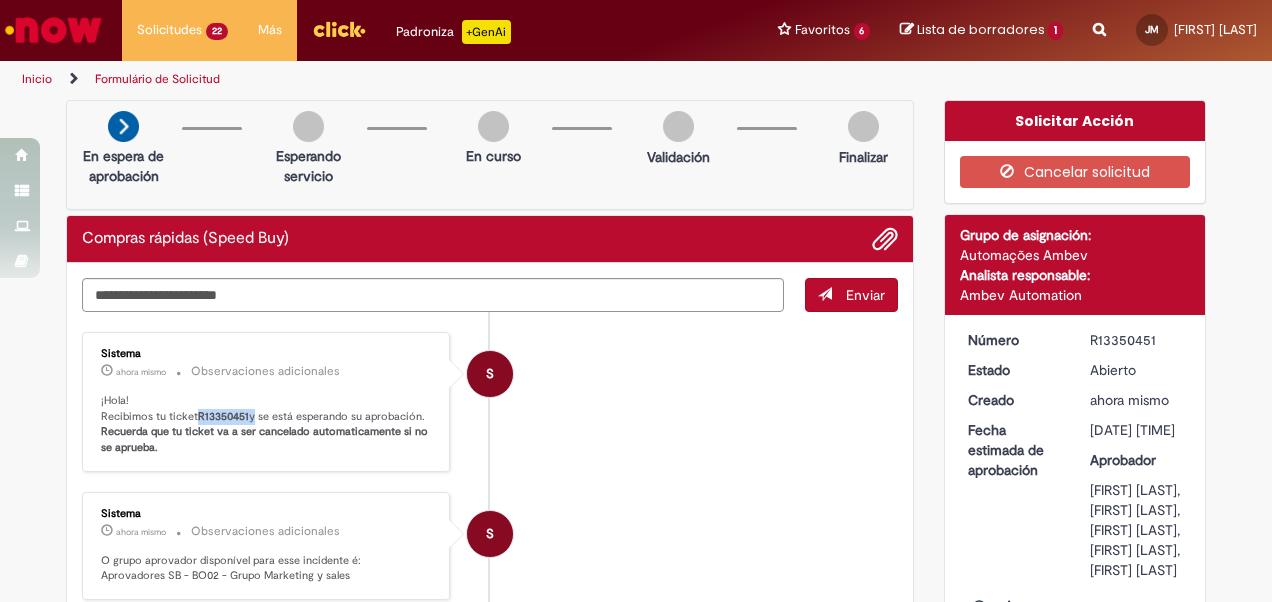 click on "R13350451" at bounding box center (223, 416) 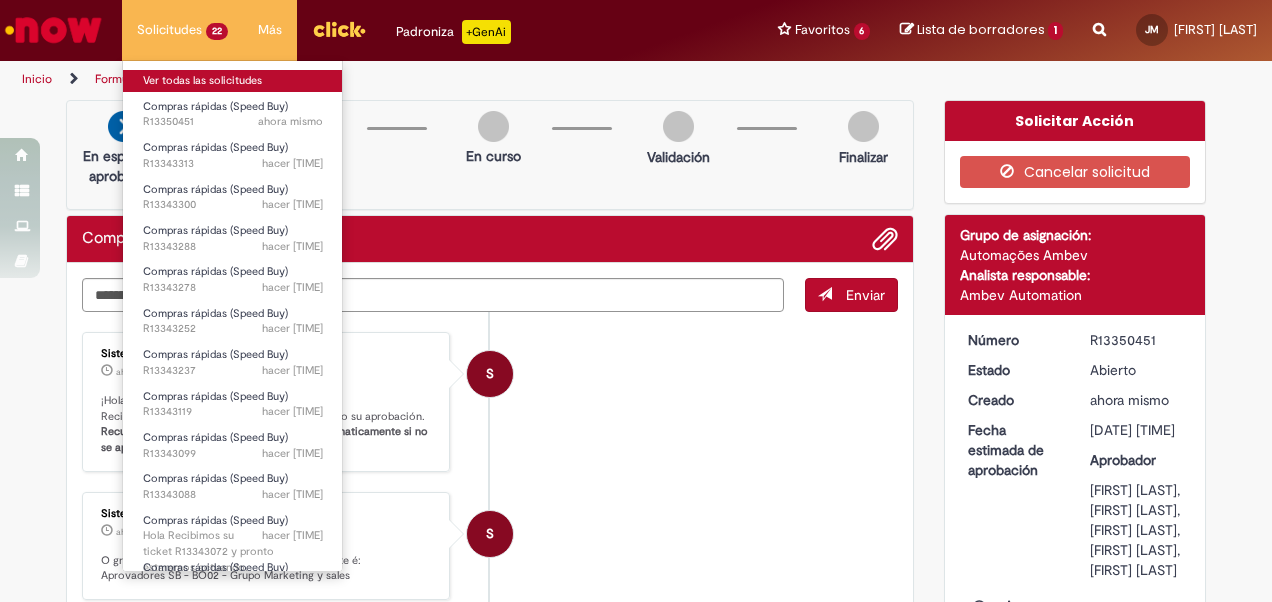 click on "Ver todas las solicitudes" at bounding box center [233, 81] 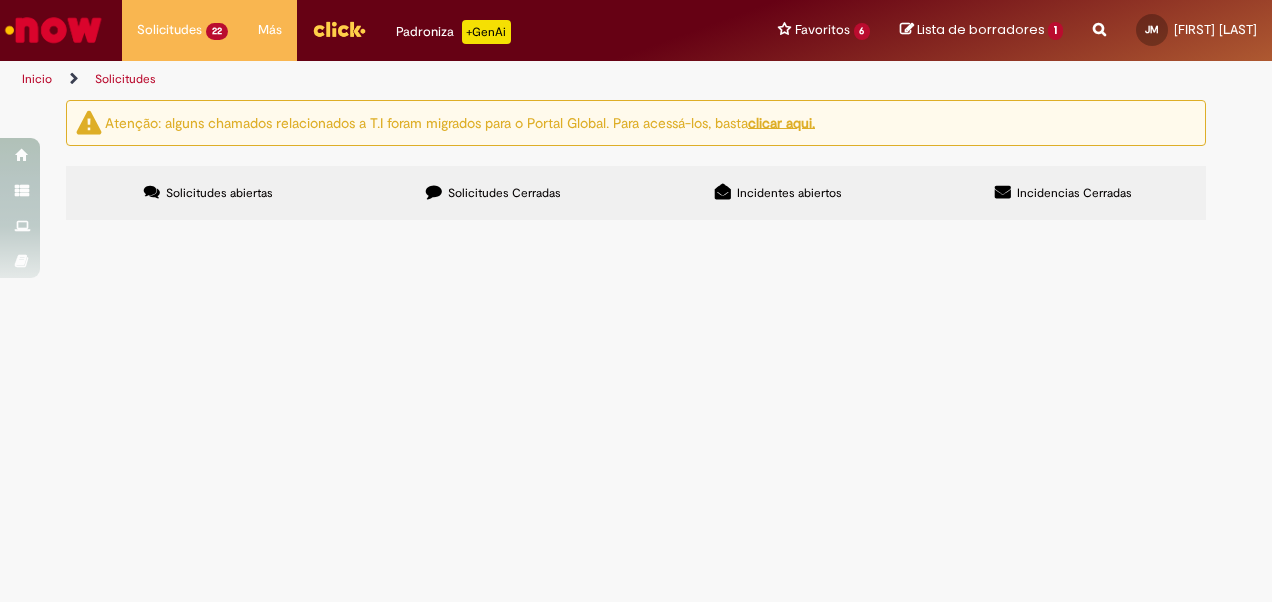 scroll, scrollTop: 0, scrollLeft: 0, axis: both 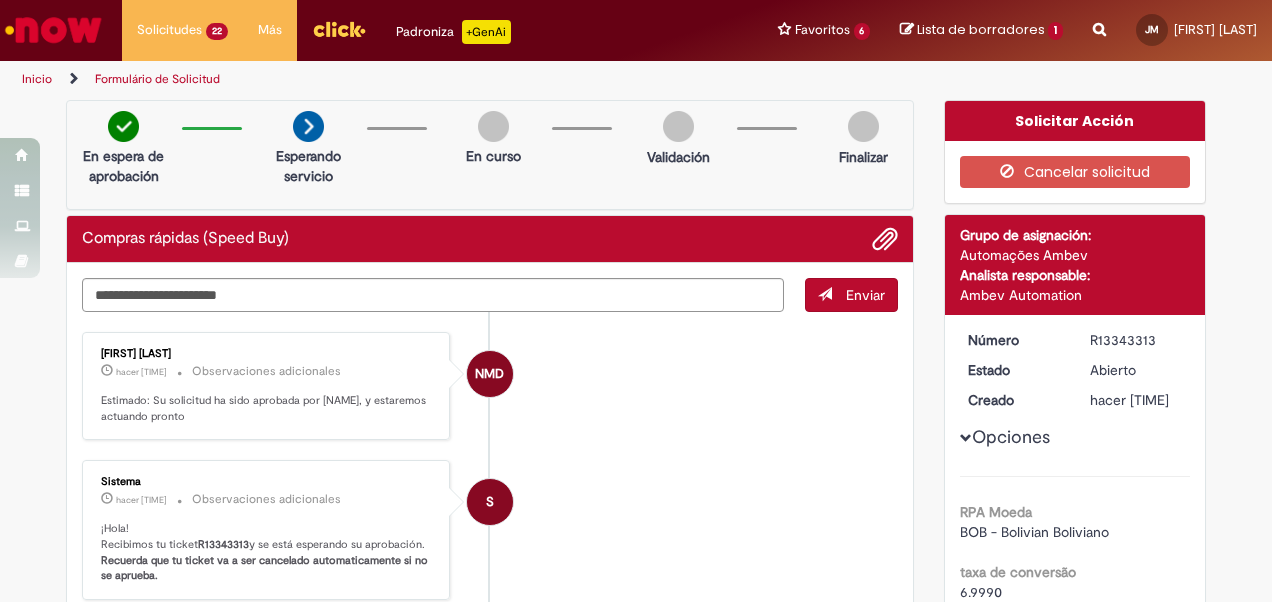 click at bounding box center (53, 30) 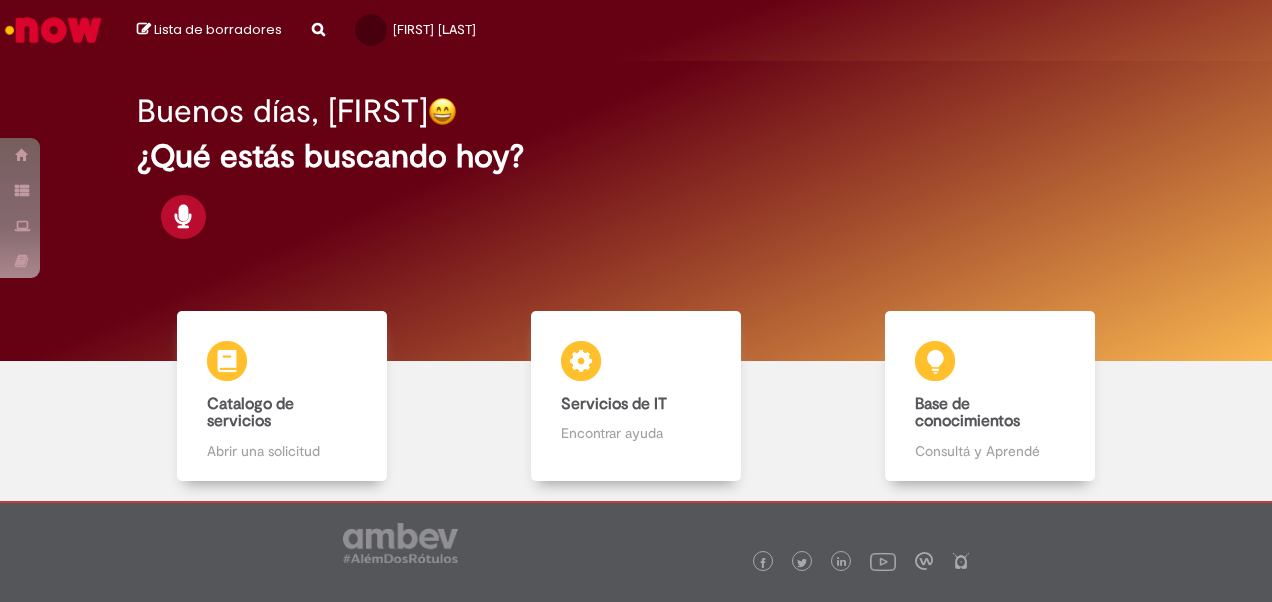 scroll, scrollTop: 0, scrollLeft: 0, axis: both 